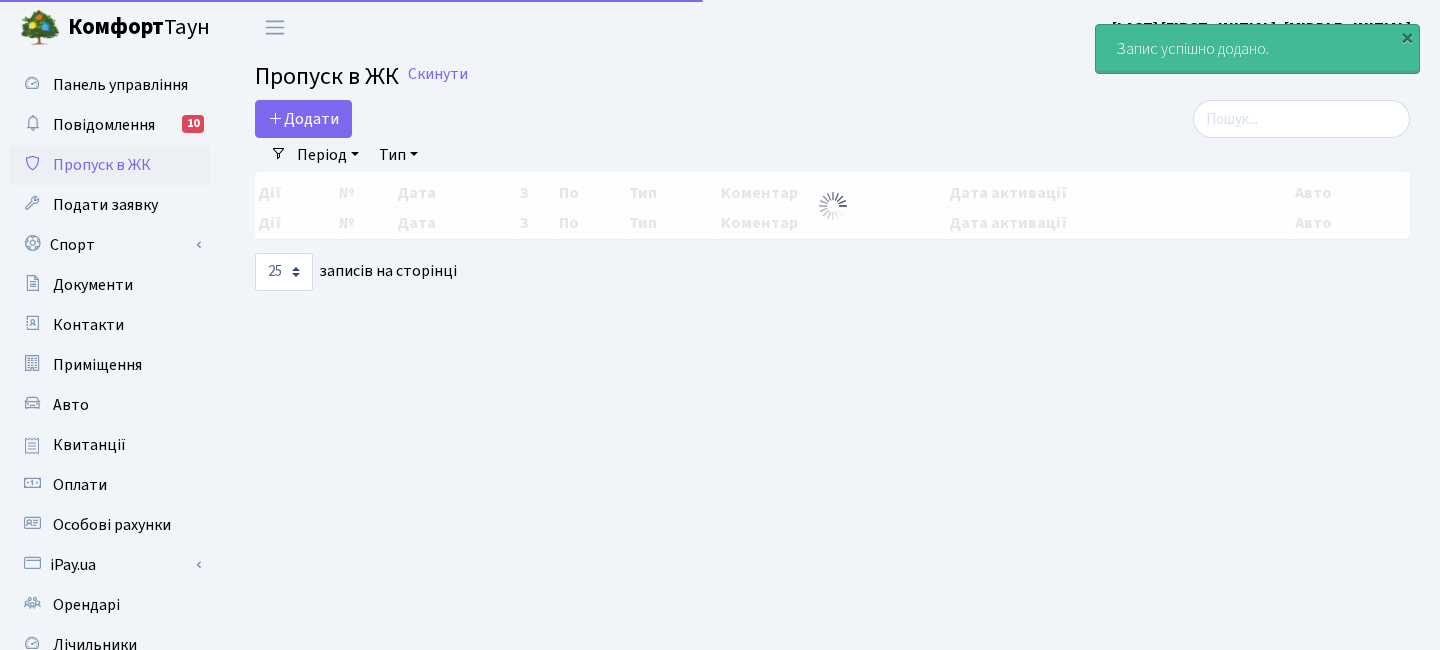 select on "25" 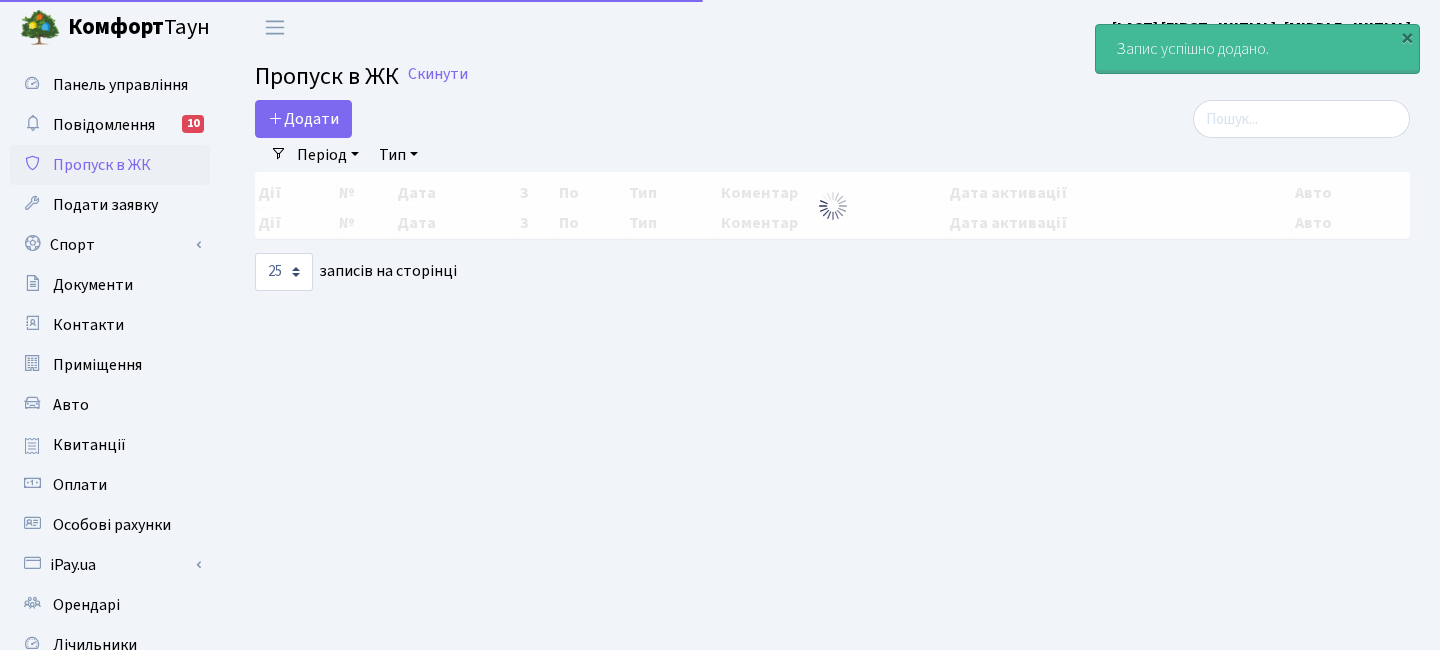 scroll, scrollTop: 0, scrollLeft: 0, axis: both 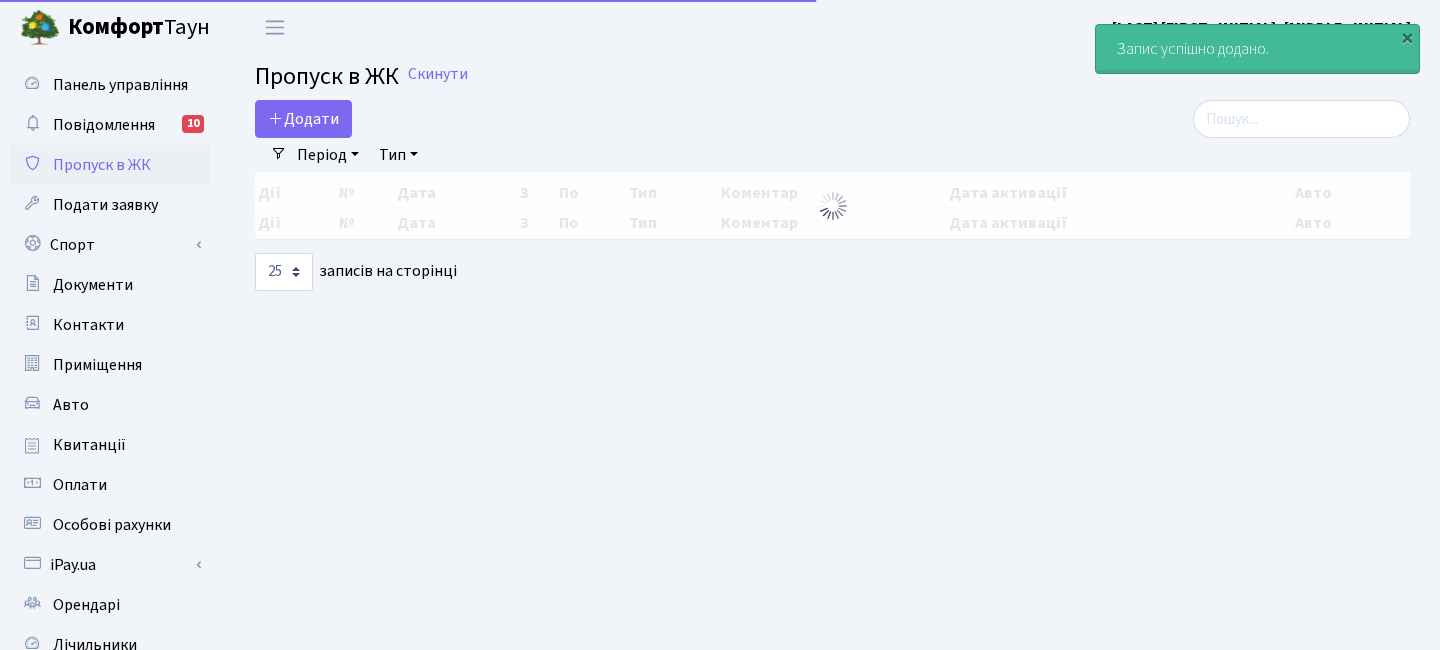 select on "25" 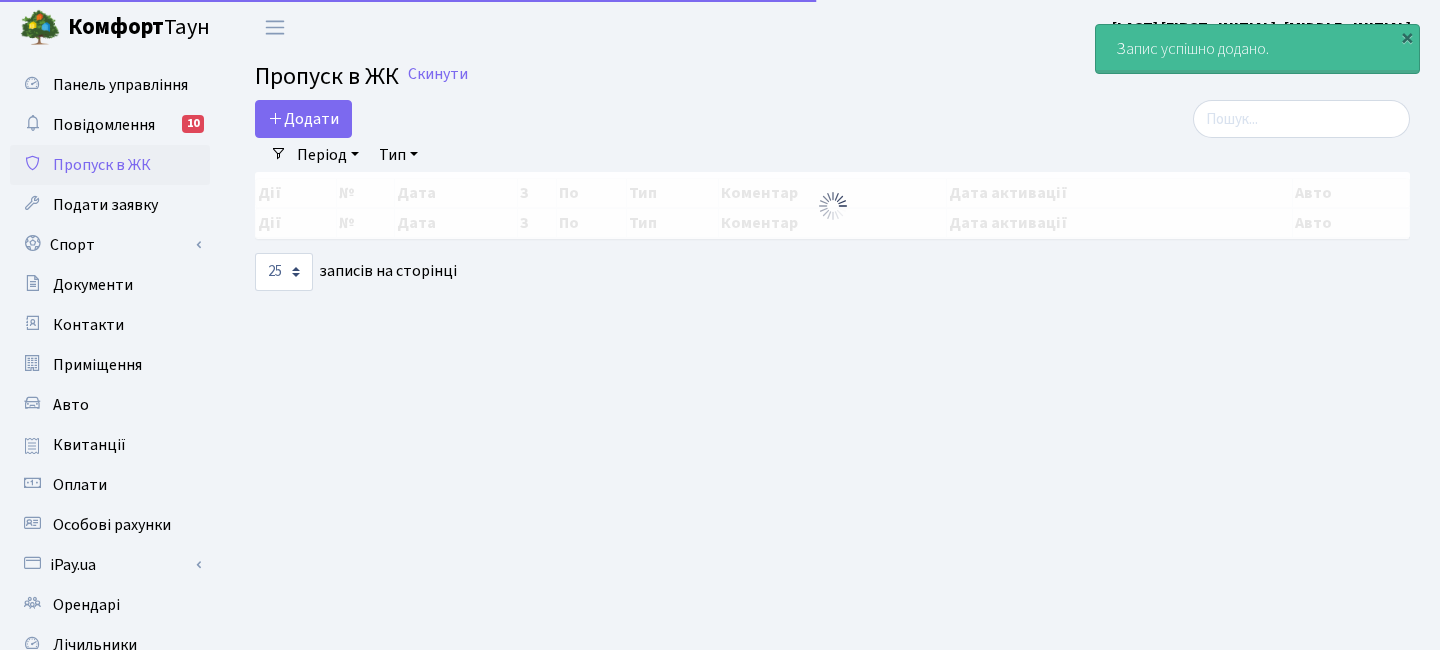scroll, scrollTop: 0, scrollLeft: 0, axis: both 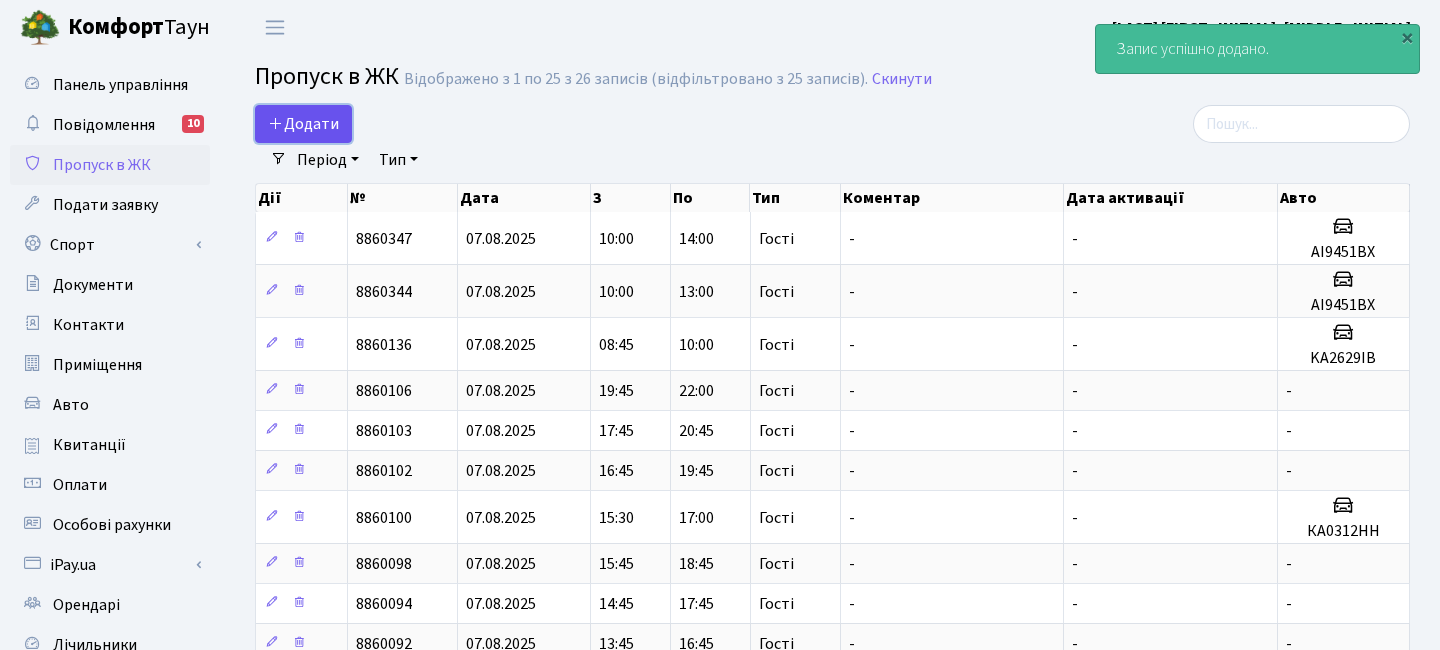click on "Додати" at bounding box center (303, 124) 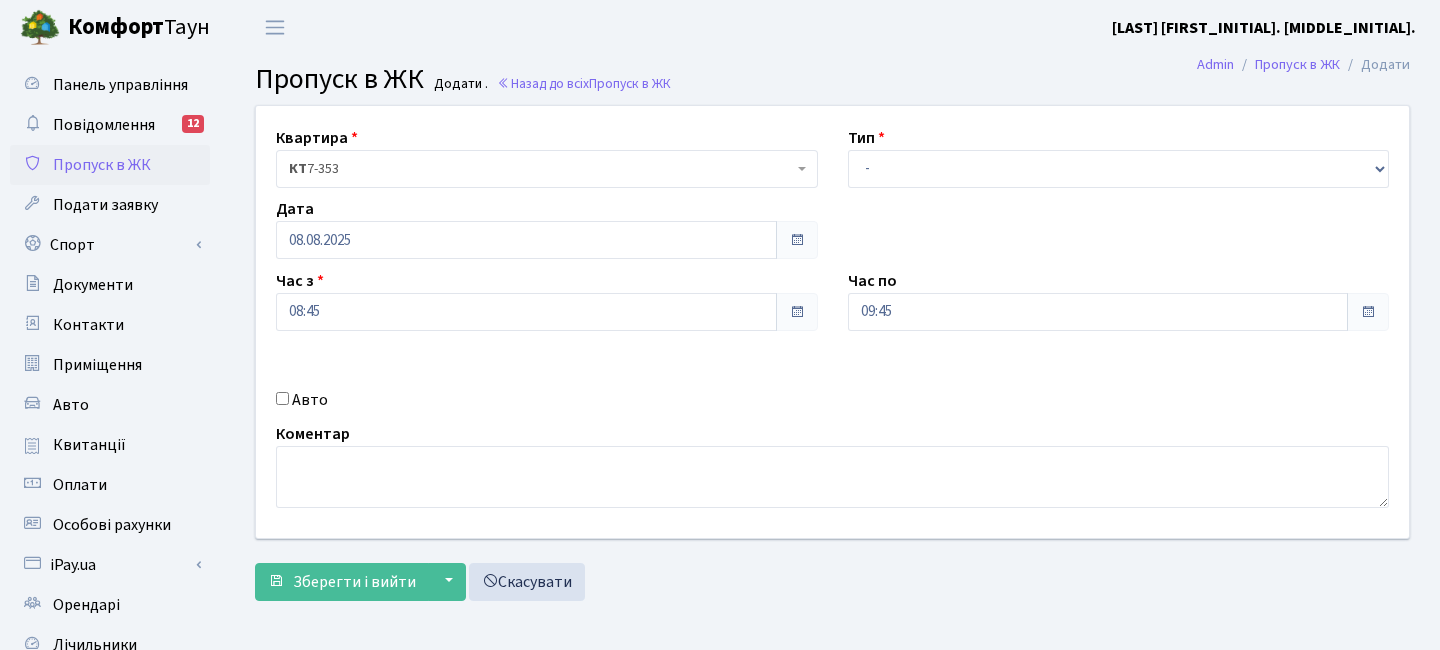 scroll, scrollTop: 0, scrollLeft: 0, axis: both 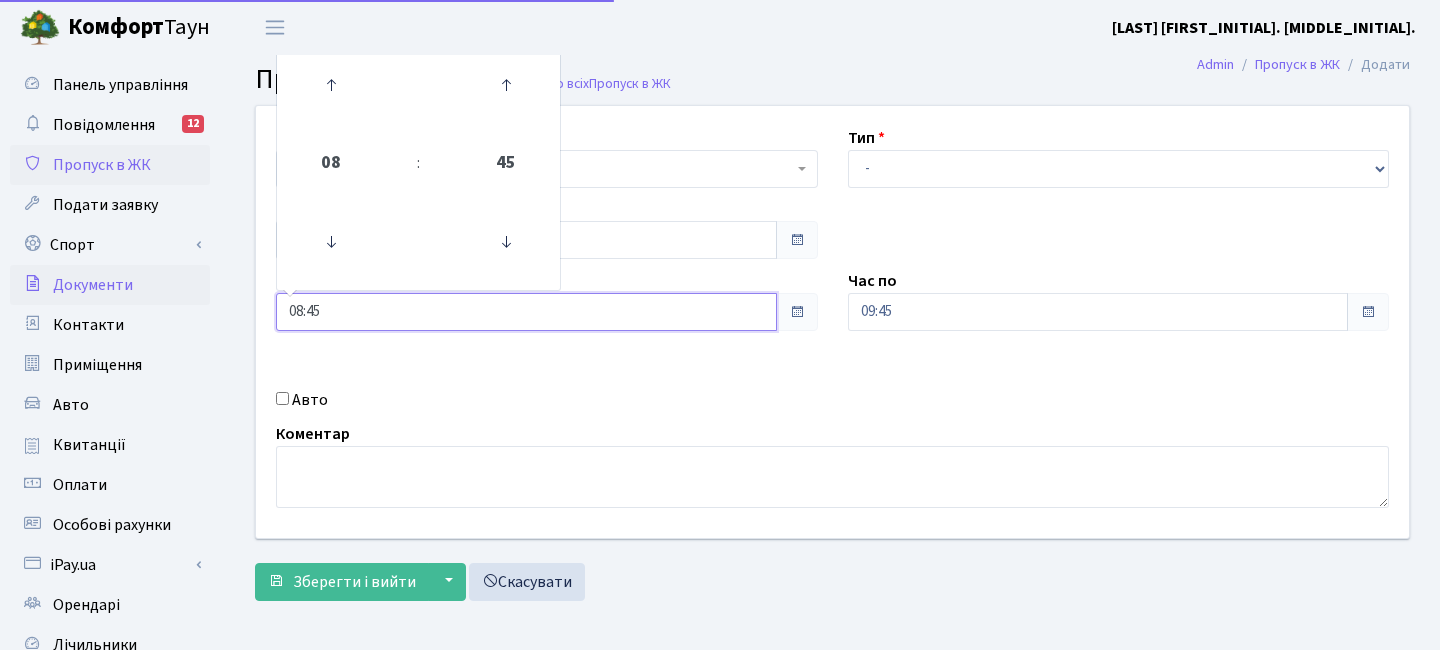 drag, startPoint x: 335, startPoint y: 312, endPoint x: 198, endPoint y: 290, distance: 138.75517 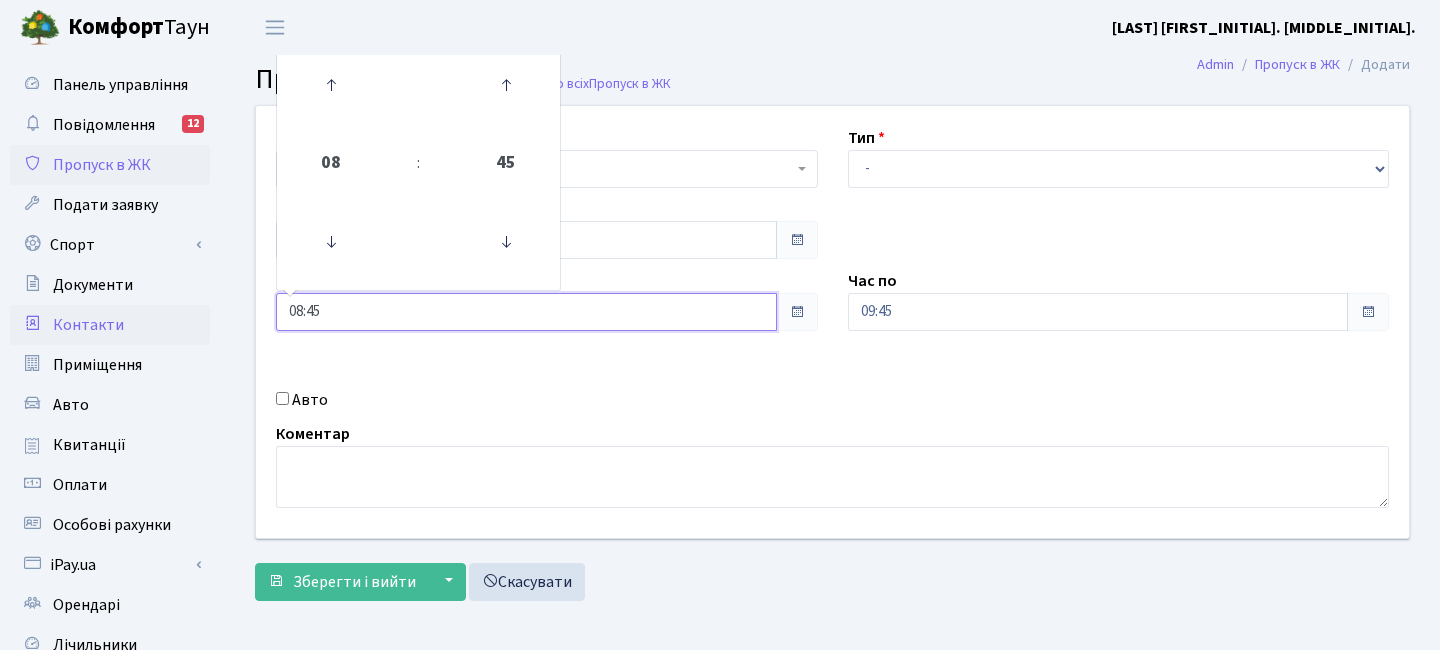 drag, startPoint x: 335, startPoint y: 309, endPoint x: 188, endPoint y: 306, distance: 147.03061 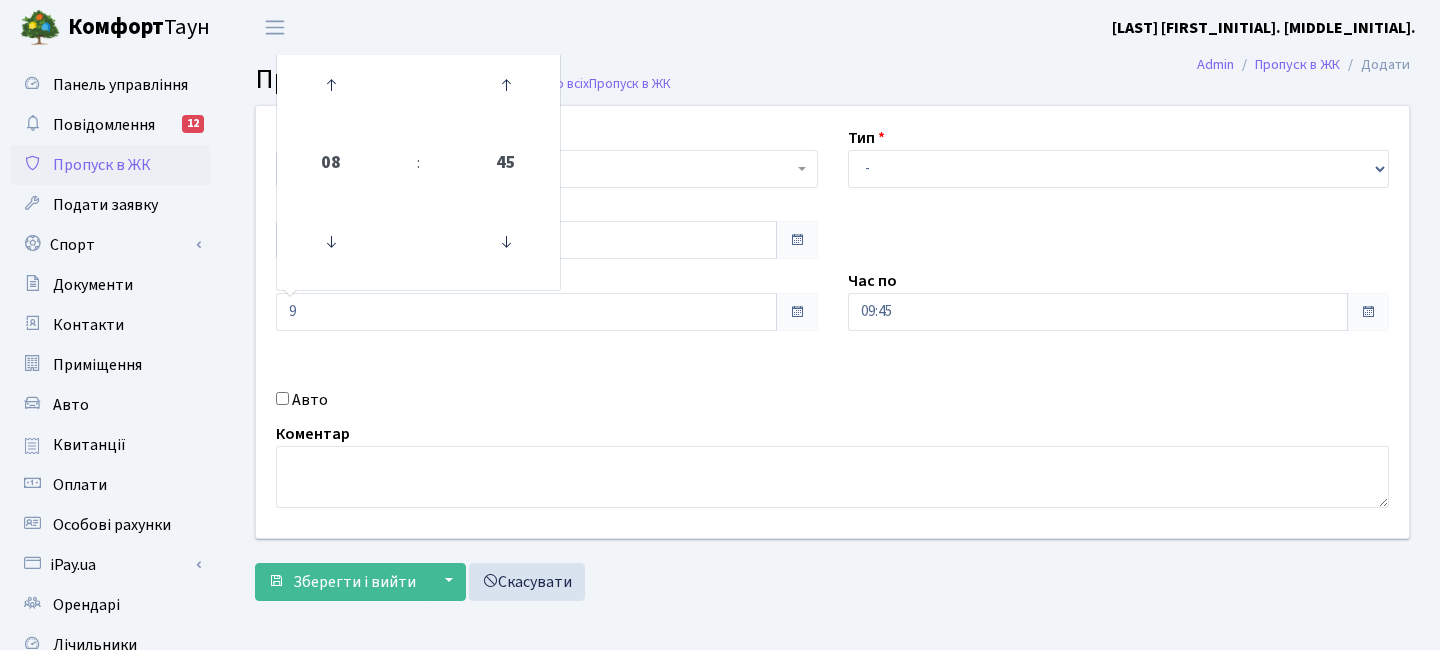 type on "09:00" 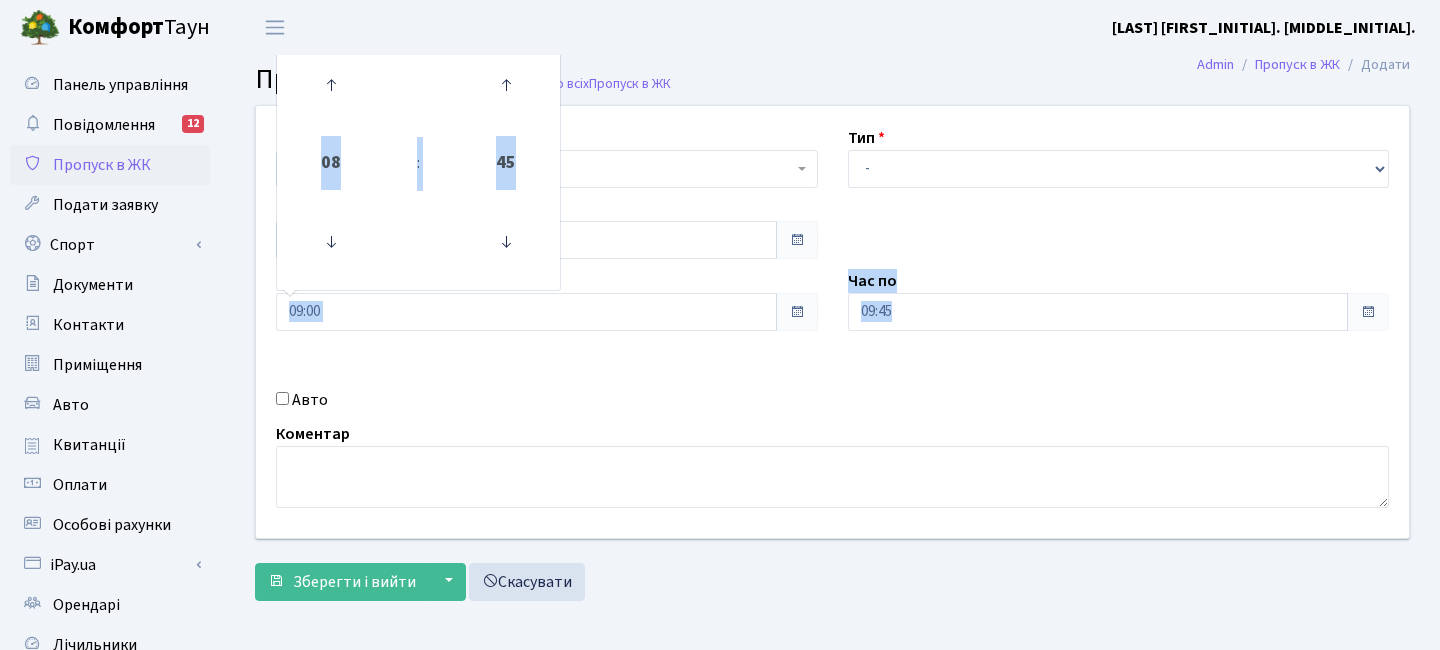 click on "Квартира
<b>КТ</b>&nbsp;&nbsp;&nbsp;&nbsp;7-353
<b>КТ</b>&nbsp;&nbsp;&nbsp;&nbsp;16-211
<b>КТ4</b>&nbsp;&nbsp;&nbsp;91
<b>КТ4</b>&nbsp;&nbsp;&nbsp;2-1
КТ     7-353
Тип
-
Доставка
Таксі
Гості
Сервіс
Дата
08.08.2025
08" at bounding box center (832, 322) 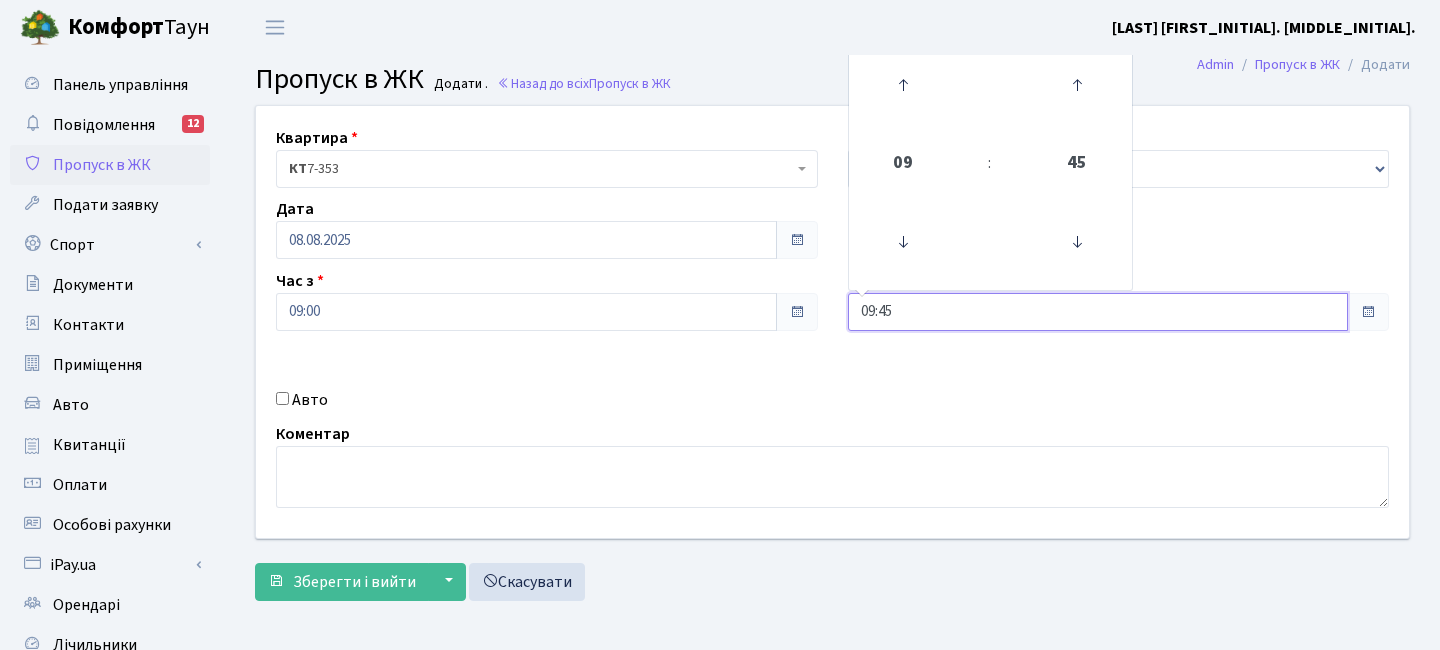 click on "09:45" at bounding box center [1098, 312] 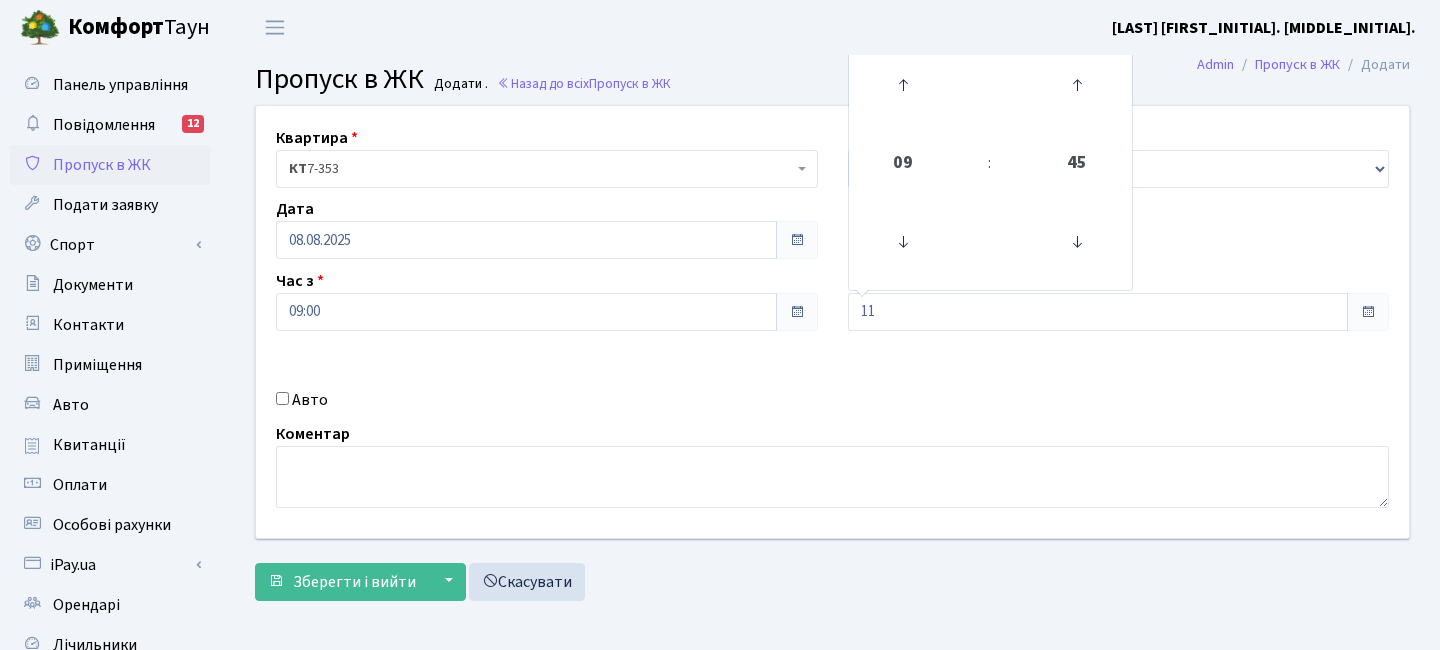 type on "11:00" 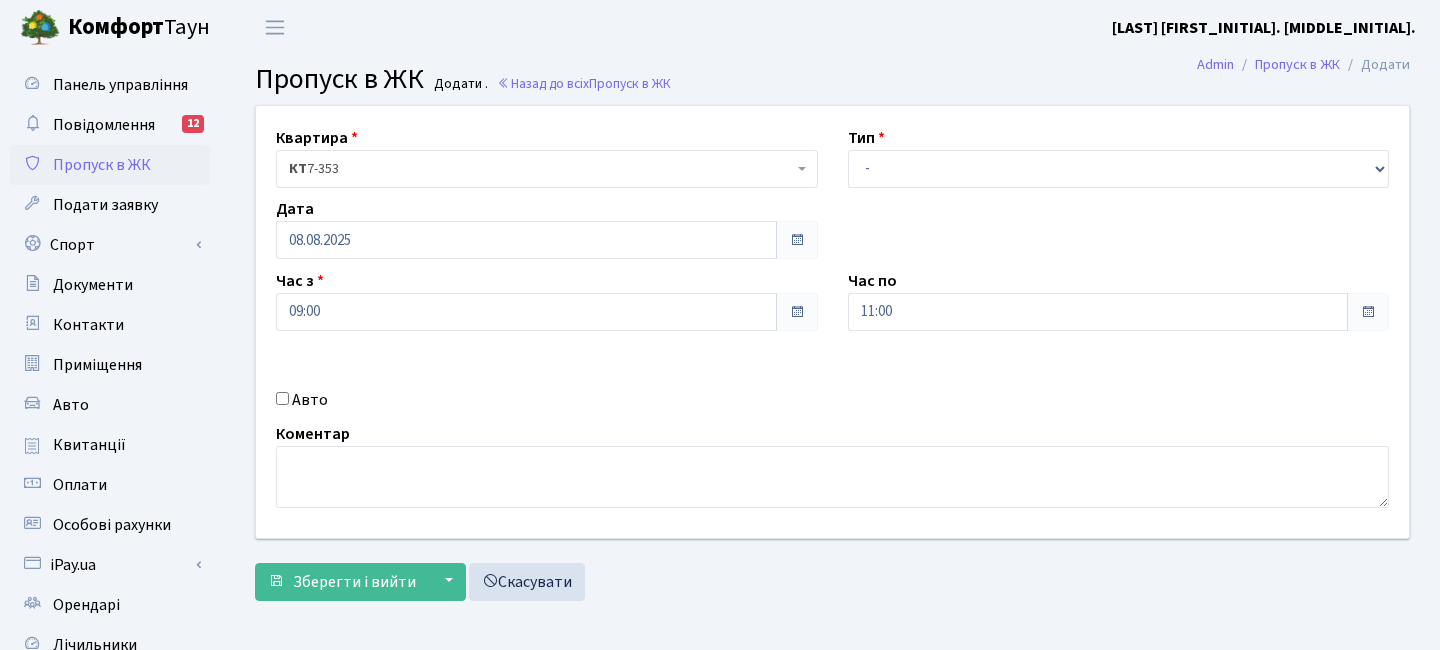 click on "Квартира
<b>КТ</b>&nbsp;&nbsp;&nbsp;&nbsp;7-353
<b>КТ</b>&nbsp;&nbsp;&nbsp;&nbsp;16-211
<b>КТ4</b>&nbsp;&nbsp;&nbsp;91
<b>КТ4</b>&nbsp;&nbsp;&nbsp;2-1
КТ     7-353
Тип
-
Доставка
Таксі
Гості
Сервіс
Дата
08.08.2025" at bounding box center [832, 322] 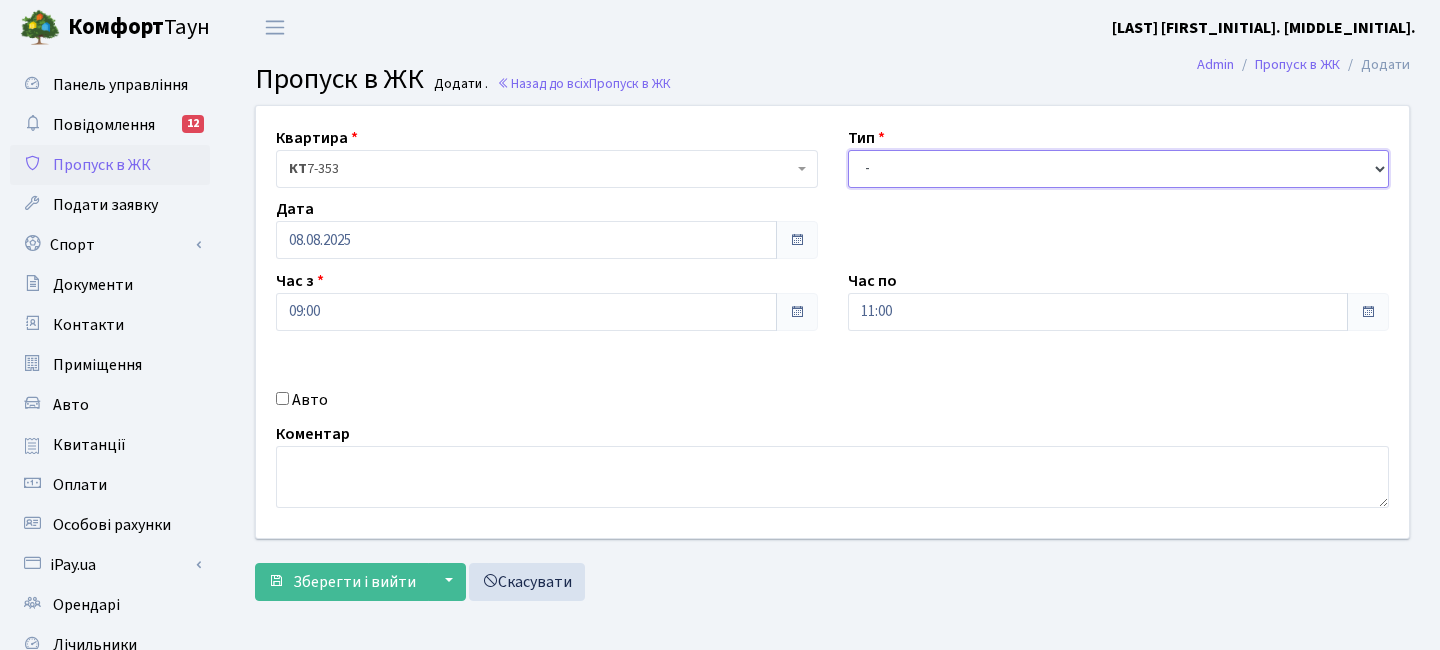 click on "-
Доставка
Таксі
Гості
Сервіс" at bounding box center (1119, 169) 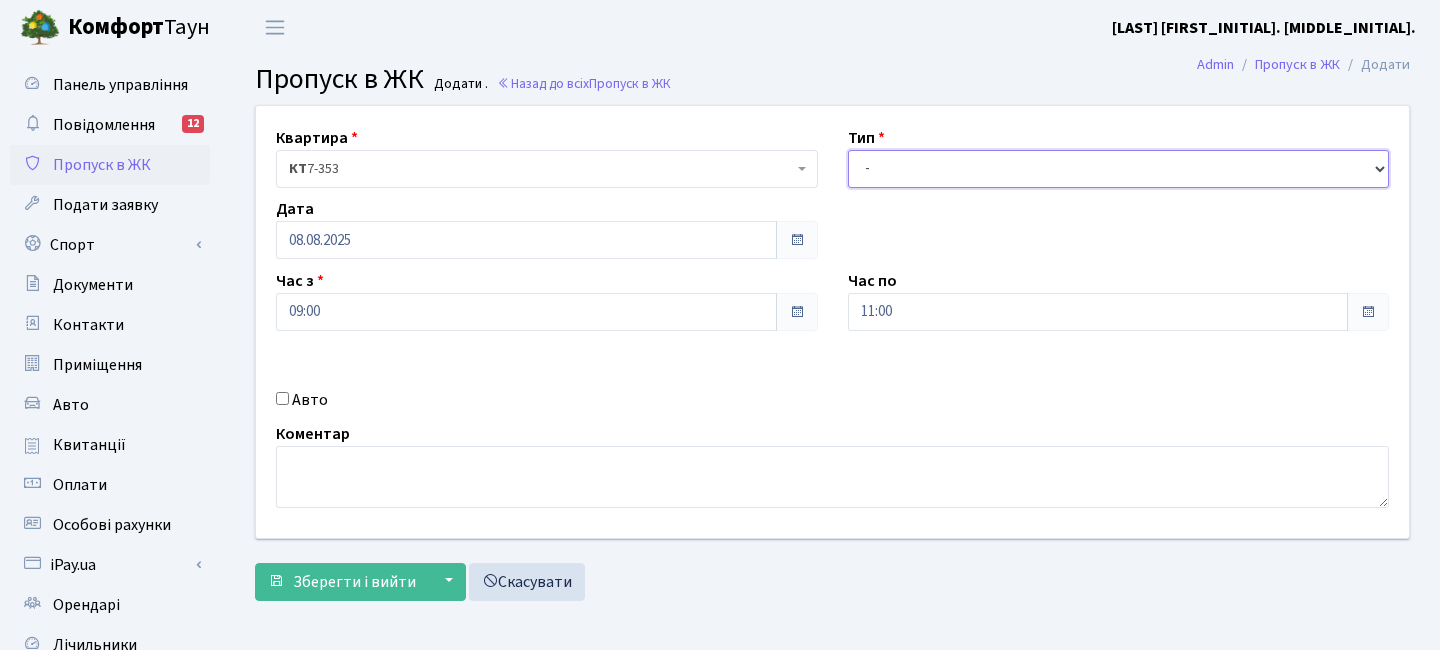 select on "3" 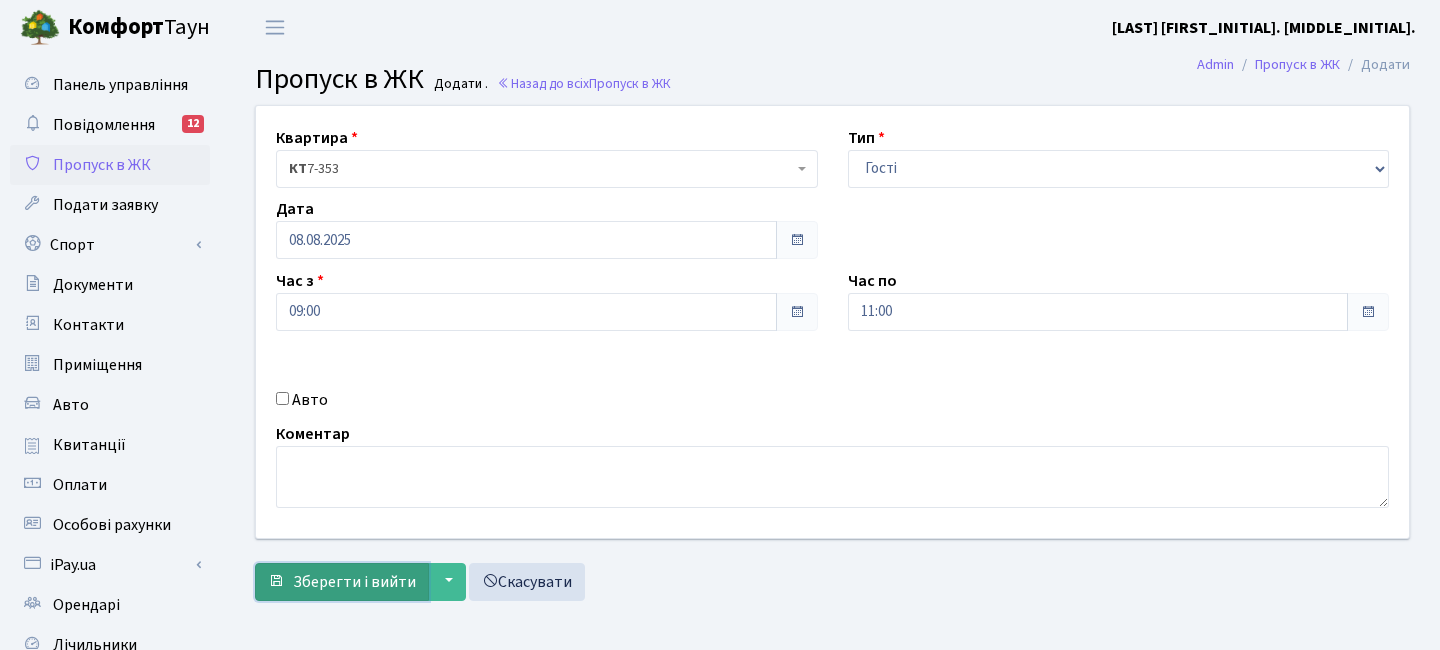click on "Зберегти і вийти" at bounding box center (354, 582) 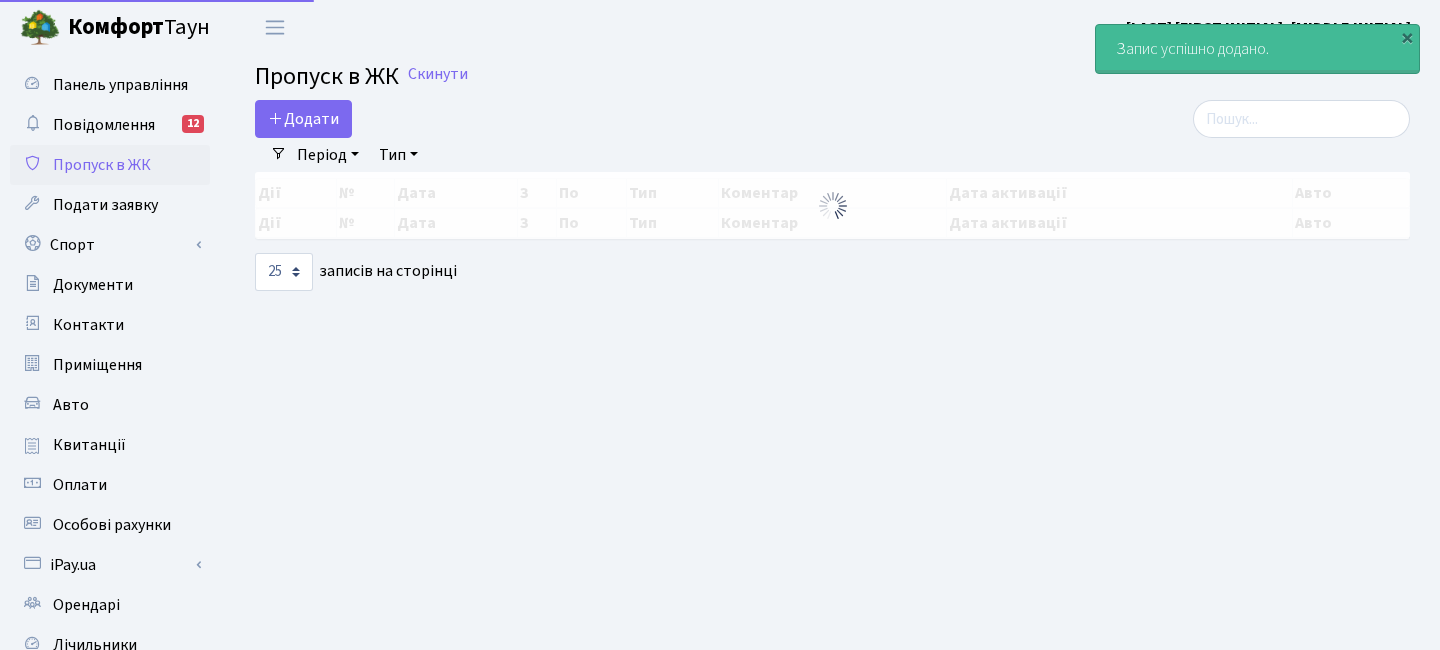 select on "25" 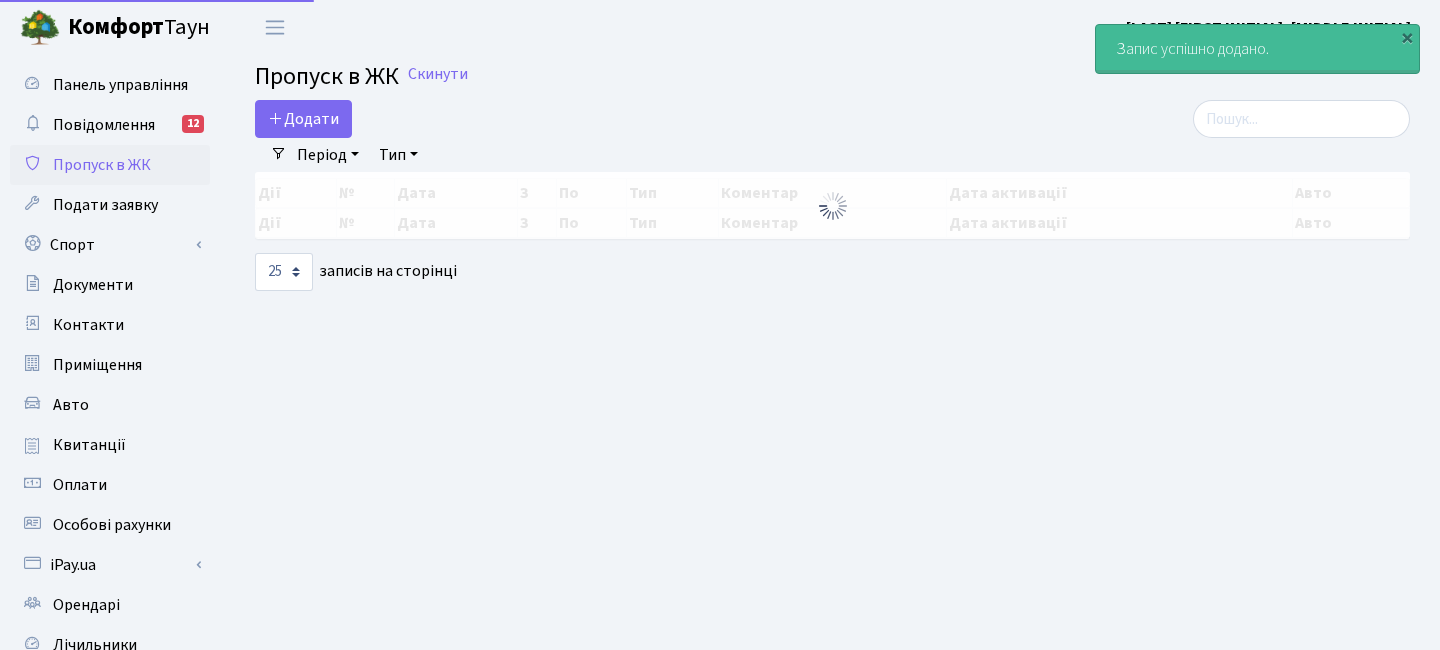scroll, scrollTop: 0, scrollLeft: 0, axis: both 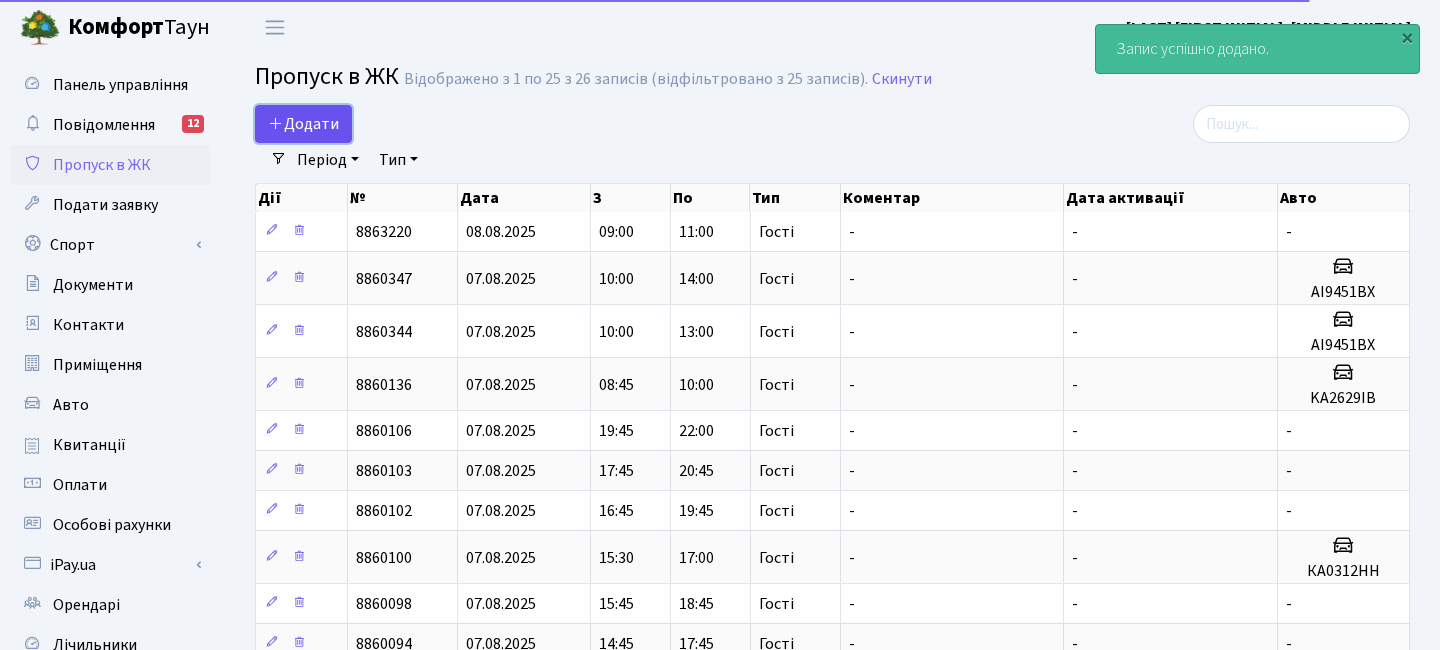 click on "Додати" at bounding box center [303, 124] 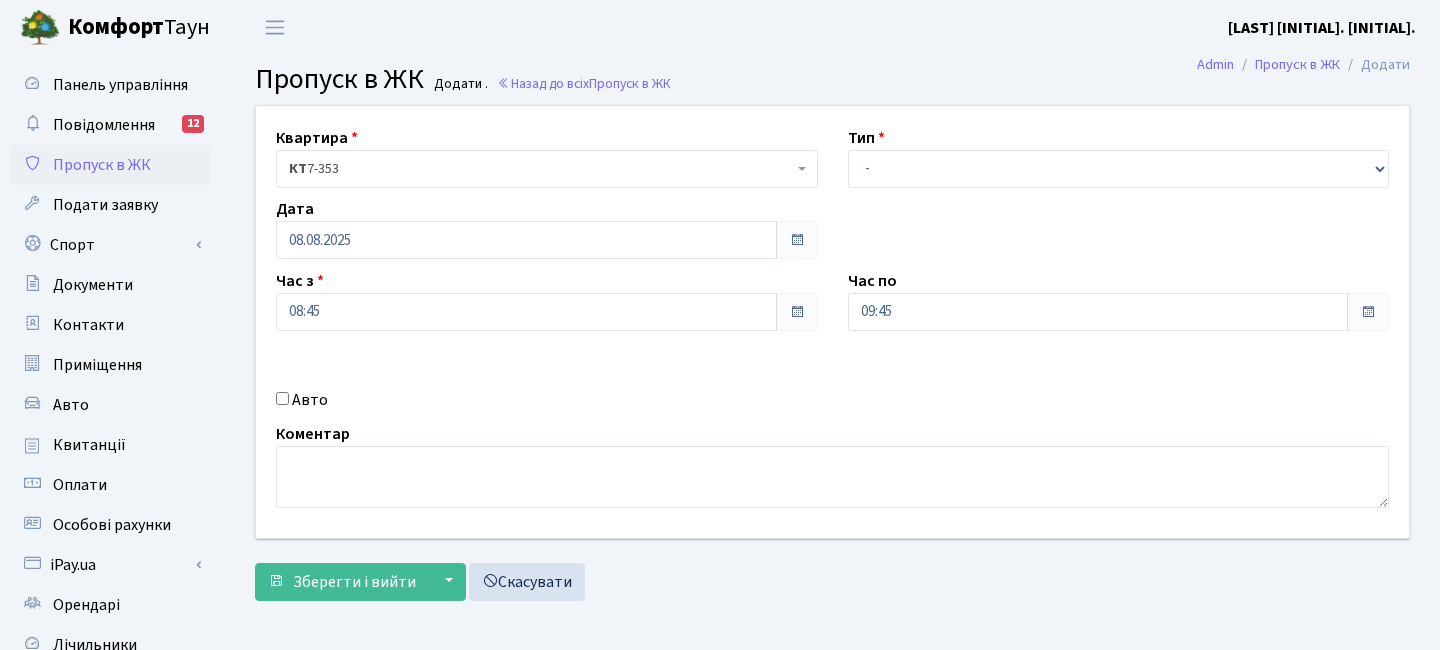 scroll, scrollTop: 0, scrollLeft: 0, axis: both 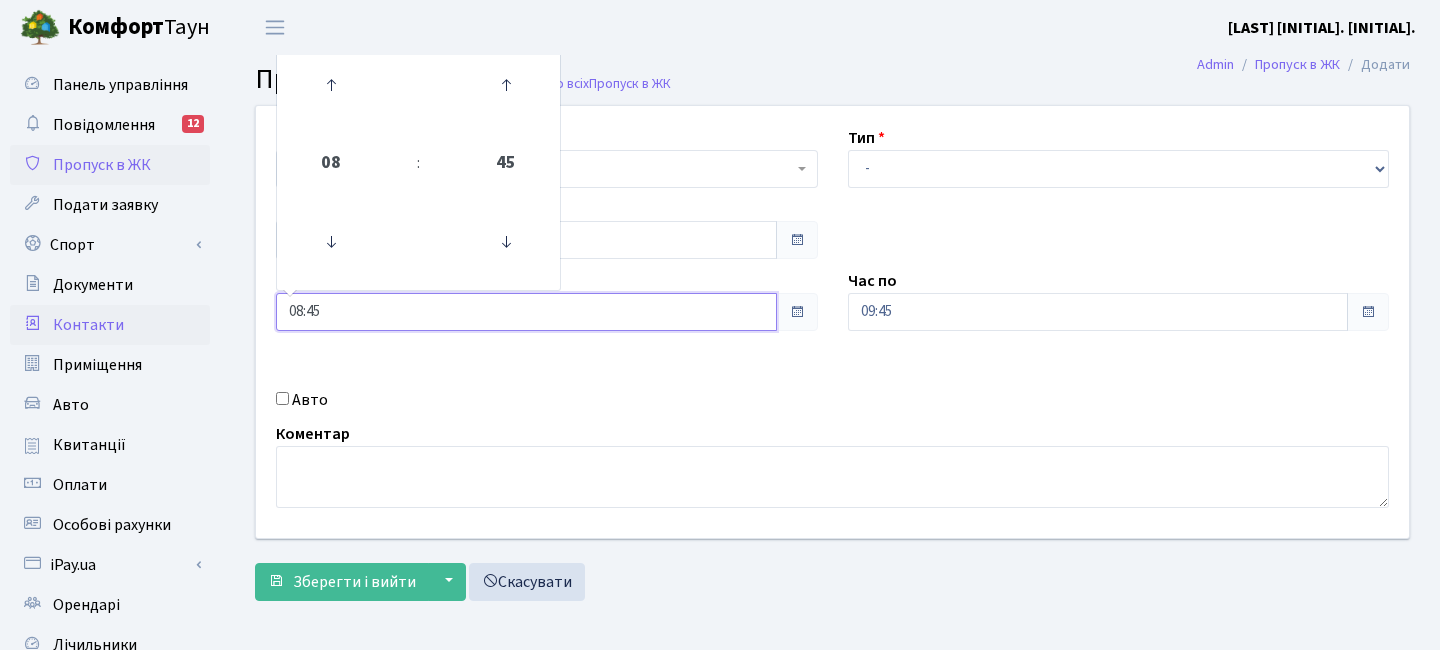 drag, startPoint x: 325, startPoint y: 307, endPoint x: 186, endPoint y: 306, distance: 139.0036 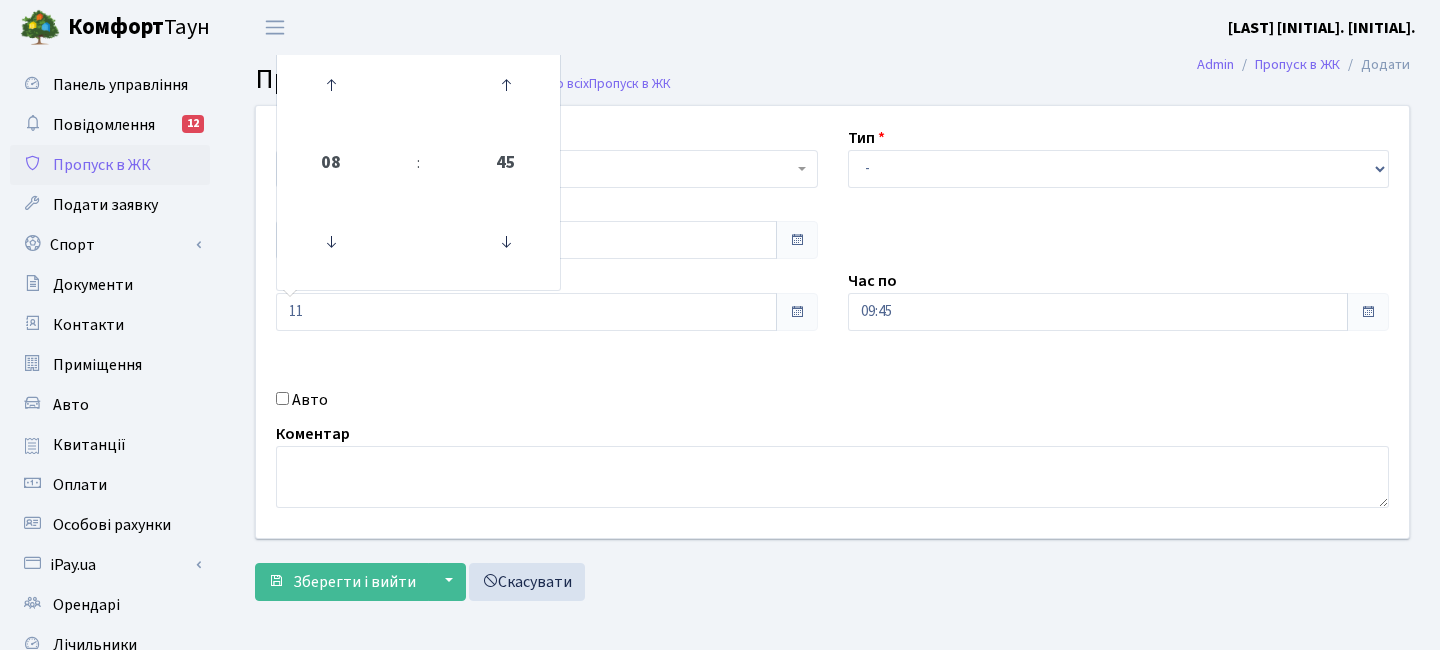 type on "11:00" 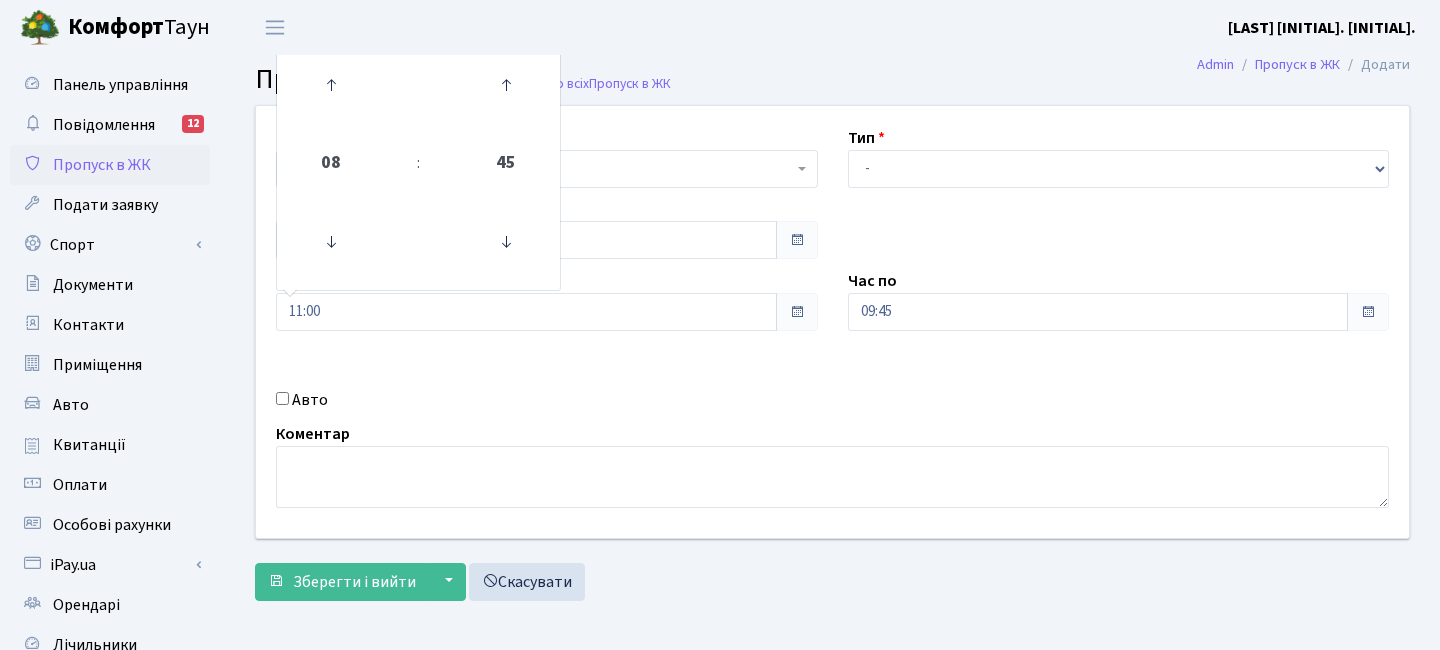 click on "Квартира
<b>КТ</b>&nbsp;&nbsp;&nbsp;&nbsp;7-353
<b>КТ</b>&nbsp;&nbsp;&nbsp;&nbsp;16-211
<b>КТ4</b>&nbsp;&nbsp;&nbsp;91
<b>КТ4</b>&nbsp;&nbsp;&nbsp;2-1
КТ     7-353
Тип
-
Доставка
Таксі
Гості
Сервіс
Дата
08.08.2025
08" at bounding box center (832, 322) 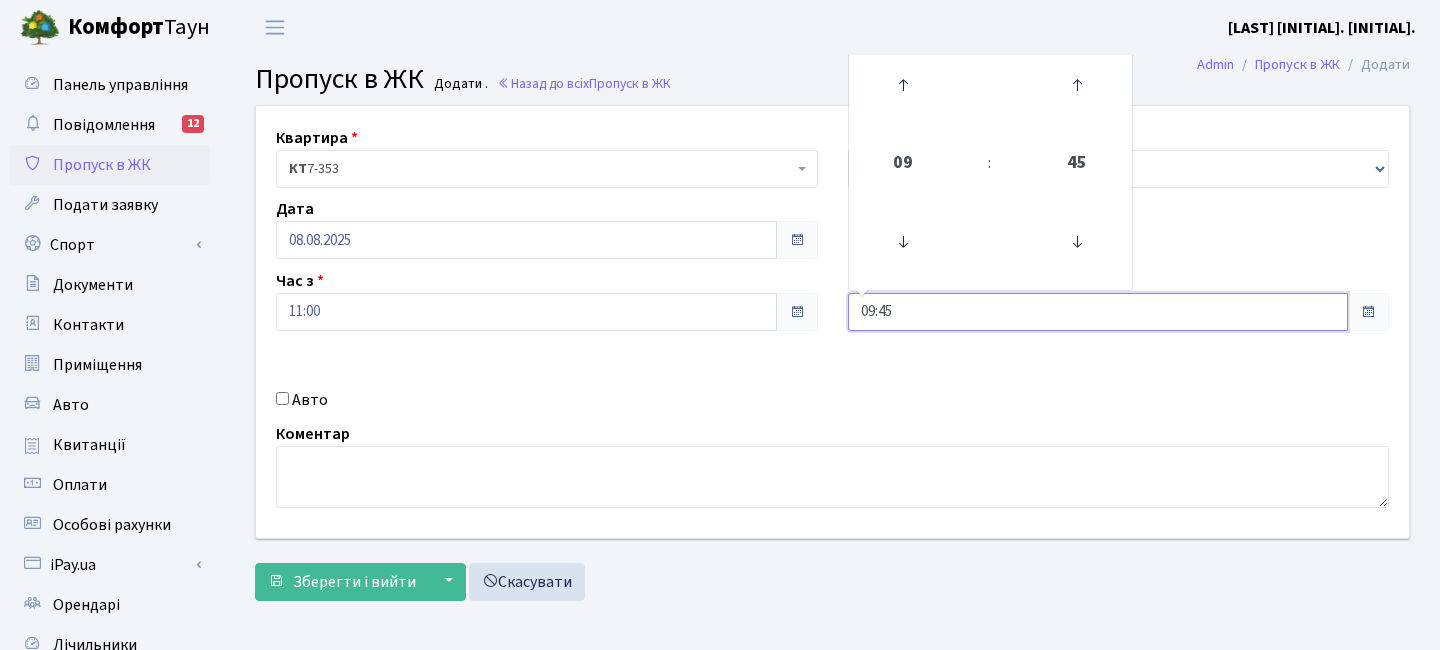 drag, startPoint x: 906, startPoint y: 320, endPoint x: 732, endPoint y: 275, distance: 179.7248 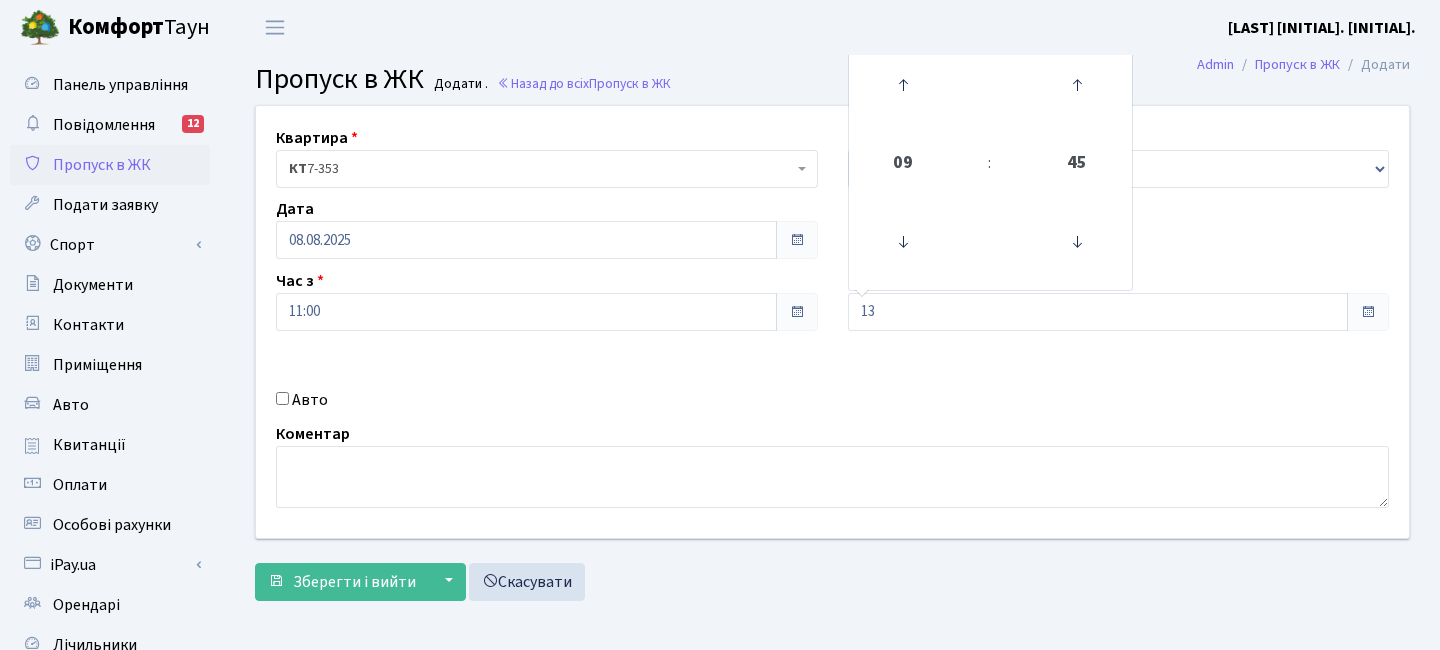 type on "13:00" 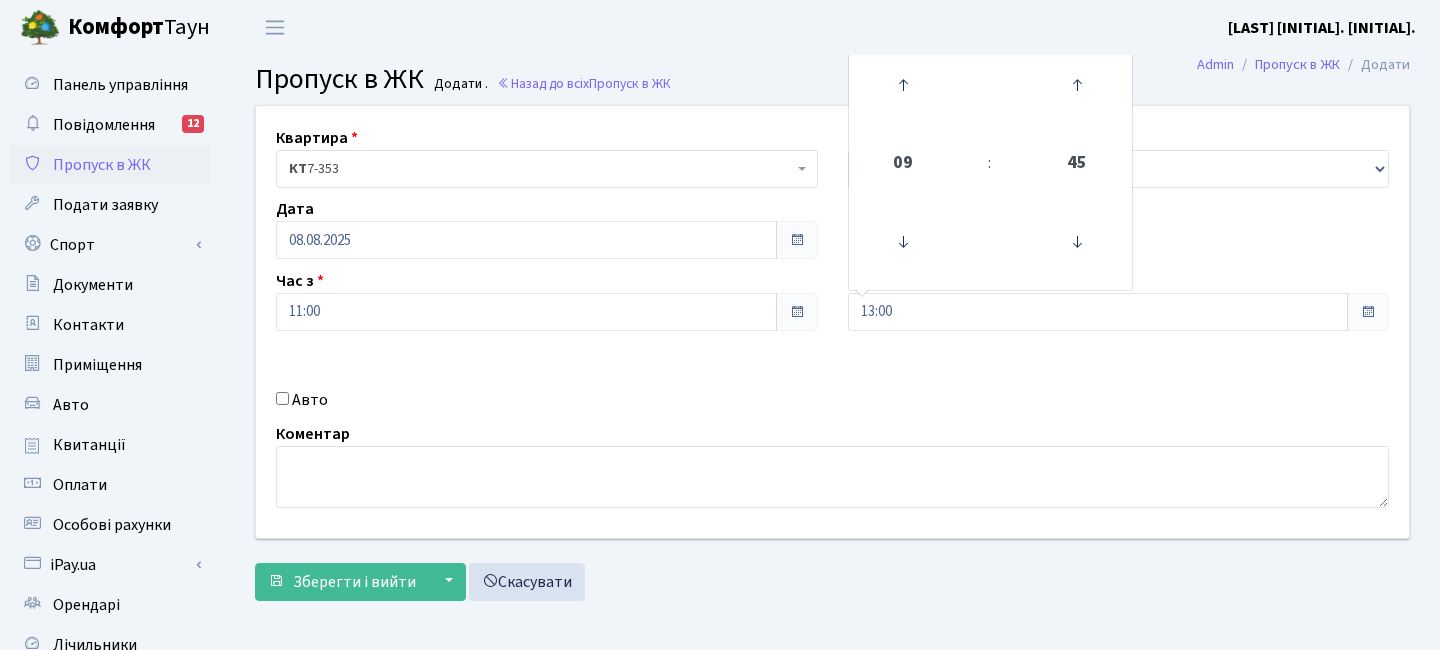click on "Квартира
<b>КТ</b>&nbsp;&nbsp;&nbsp;&nbsp;7-353
<b>КТ</b>&nbsp;&nbsp;&nbsp;&nbsp;16-211
<b>КТ4</b>&nbsp;&nbsp;&nbsp;91
<b>КТ4</b>&nbsp;&nbsp;&nbsp;2-1
КТ     7-353
Тип
-
Доставка
Таксі
Гості
Сервіс
Дата
08.08.2025
09" at bounding box center (832, 322) 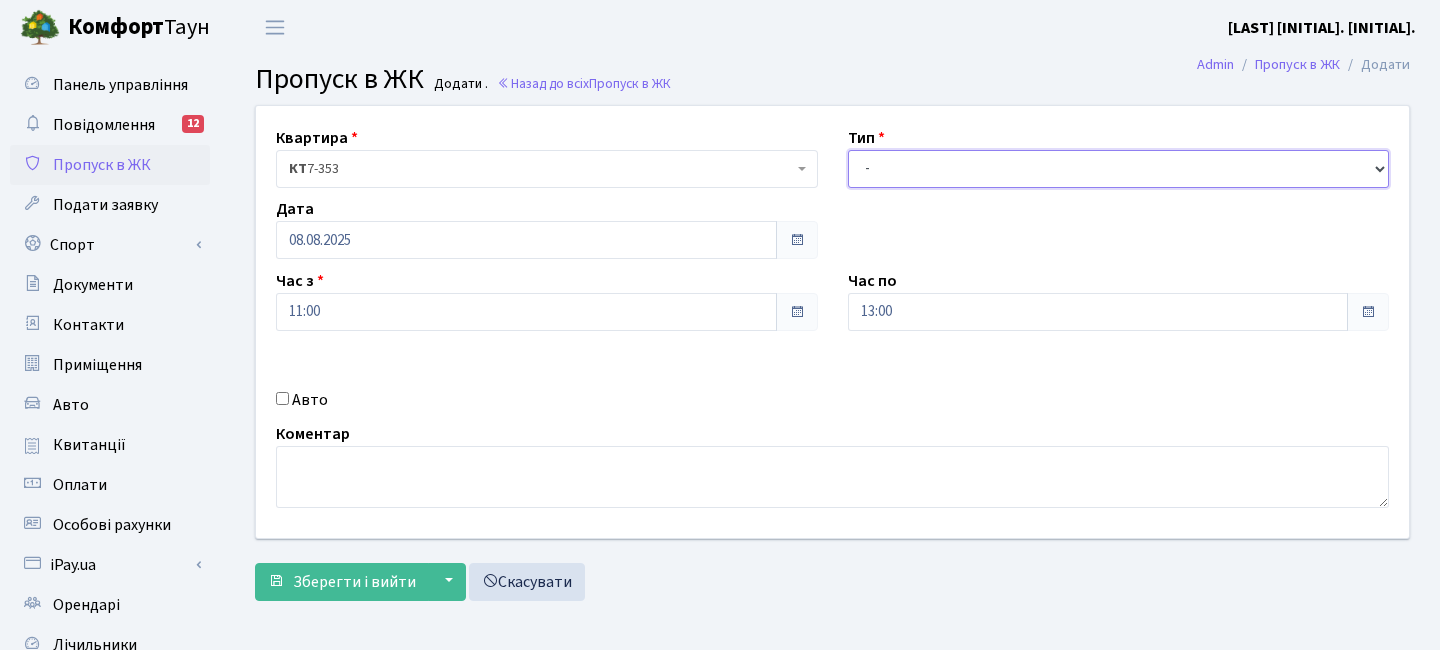 click on "-
Доставка
Таксі
Гості
Сервіс" at bounding box center [1119, 169] 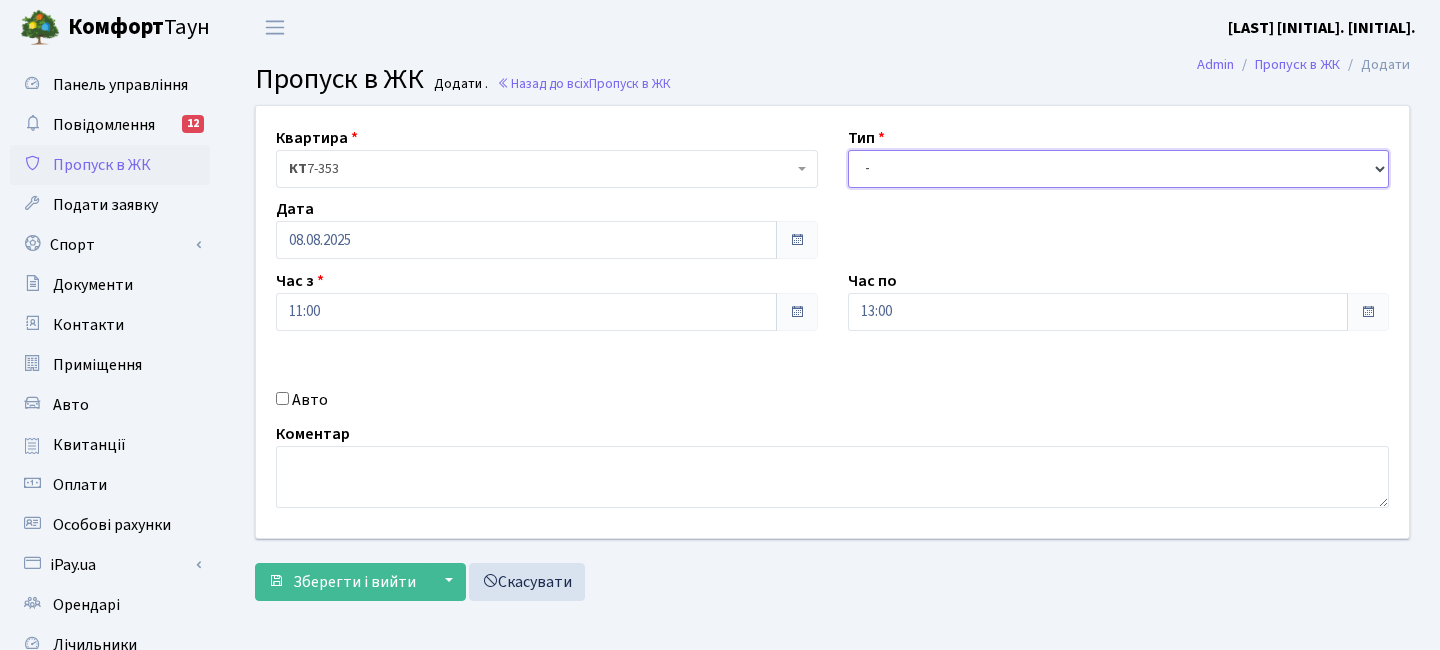 select on "3" 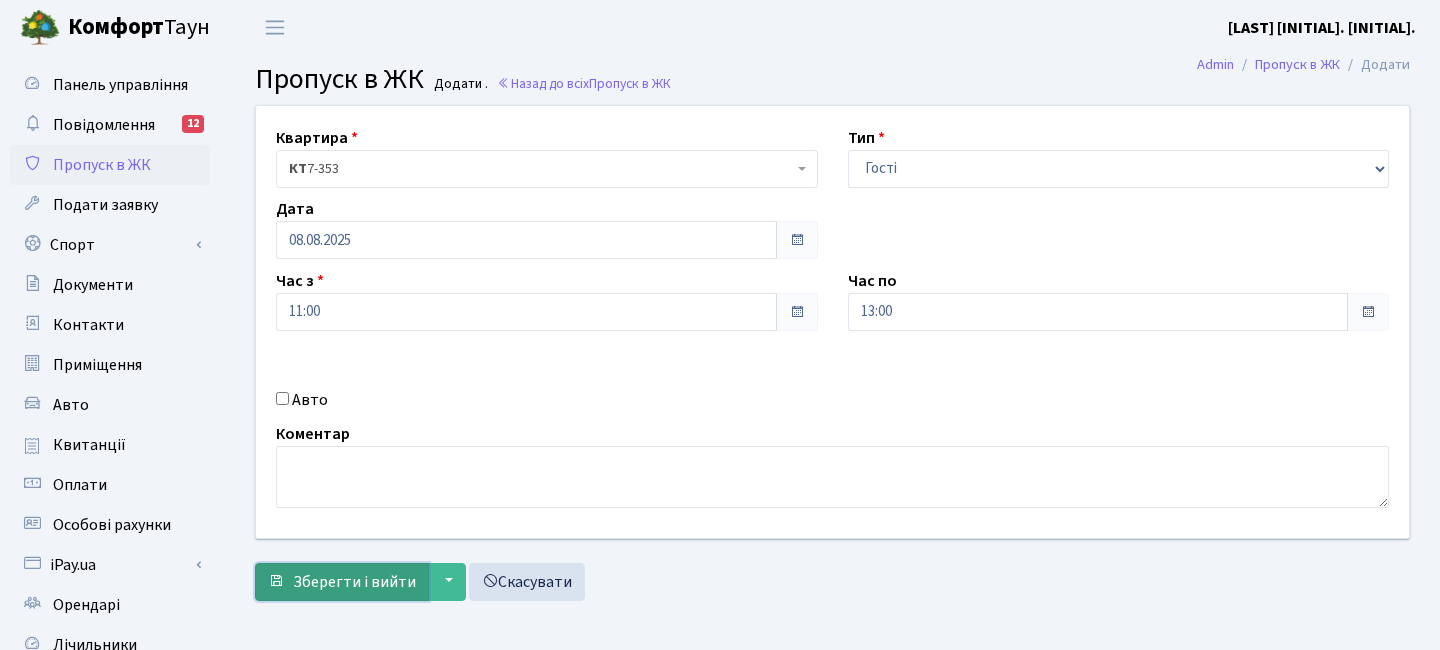 click on "Зберегти і вийти" at bounding box center [354, 582] 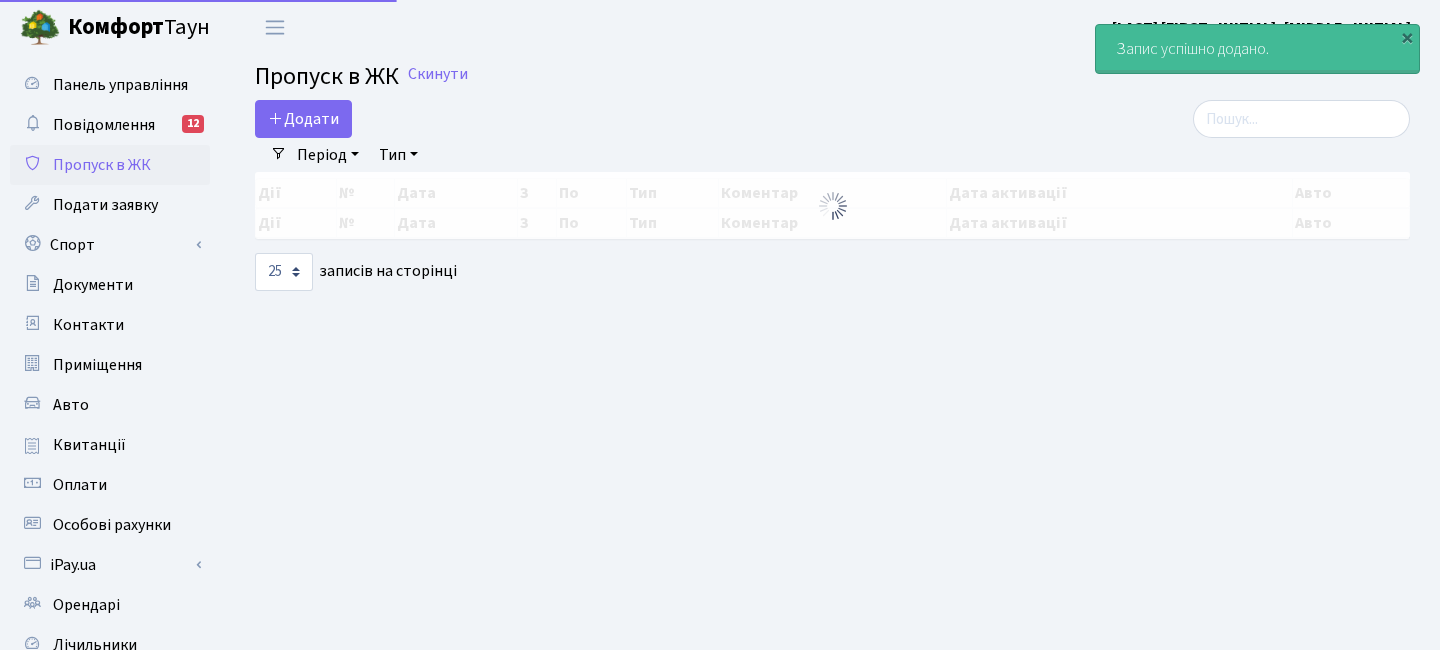 select on "25" 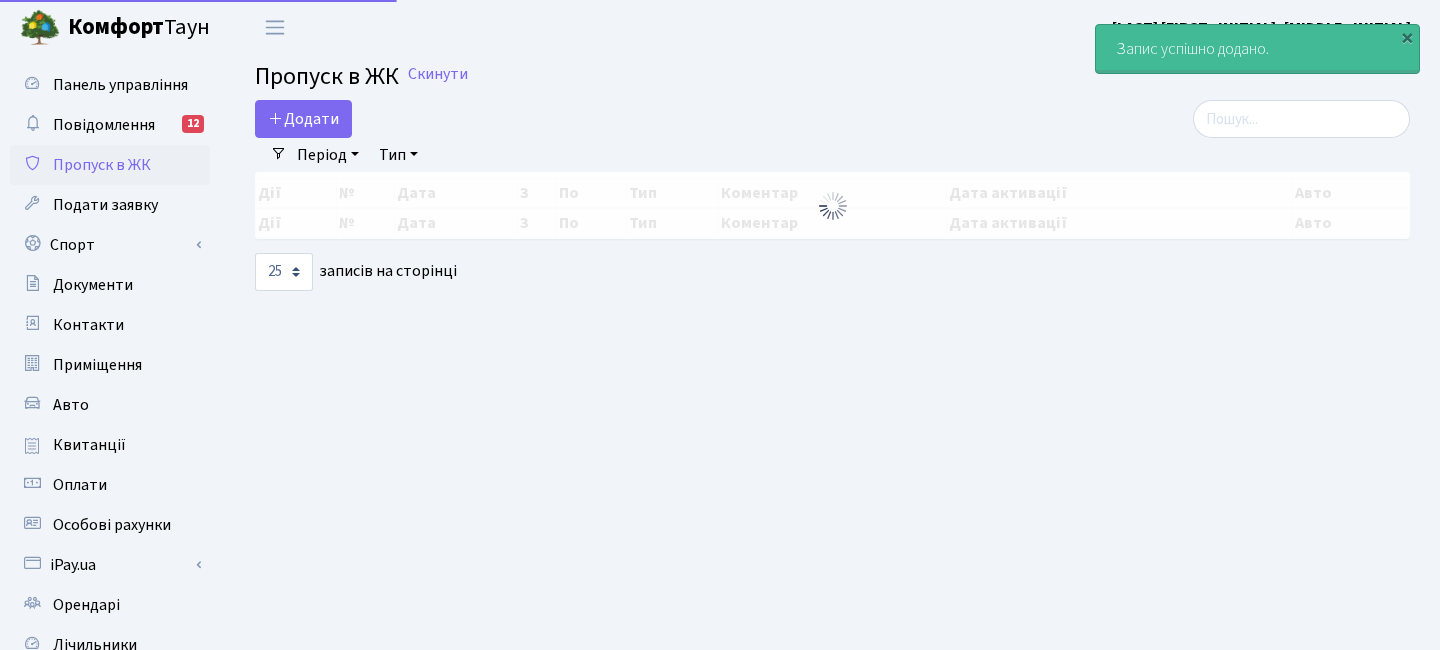 scroll, scrollTop: 0, scrollLeft: 0, axis: both 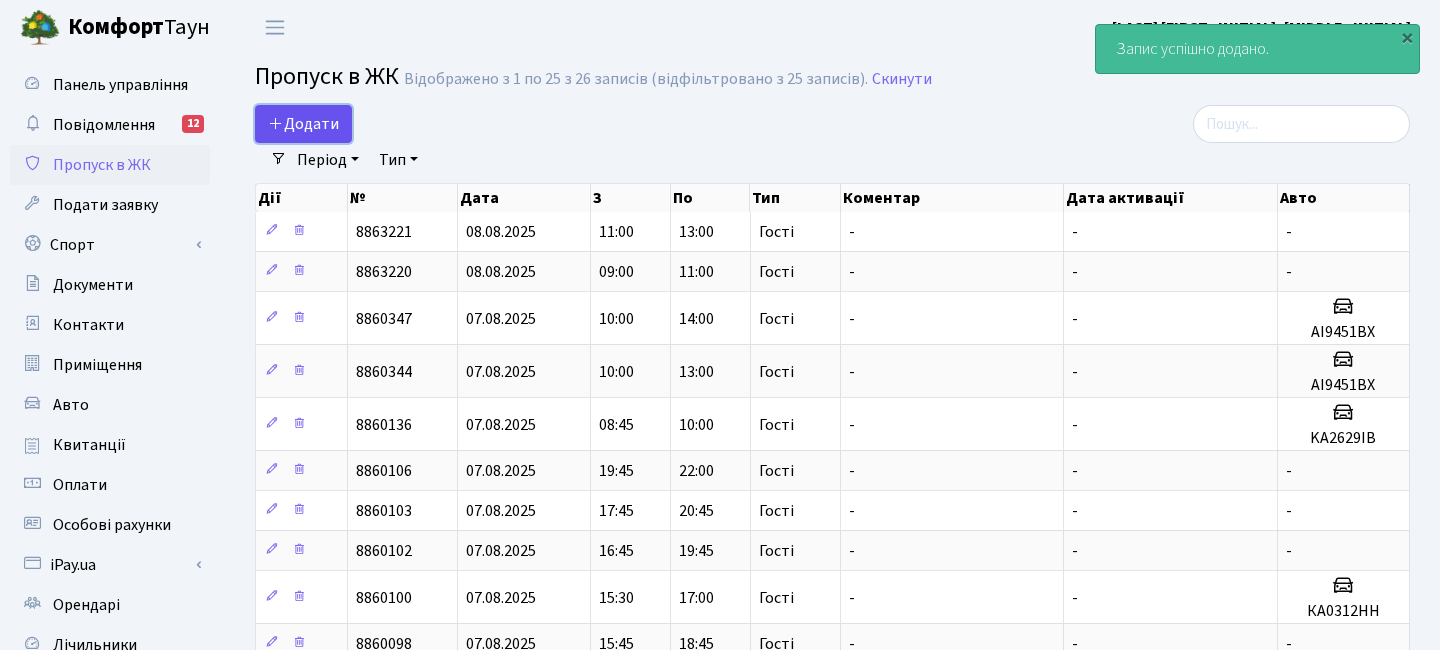 click on "Додати" at bounding box center [303, 124] 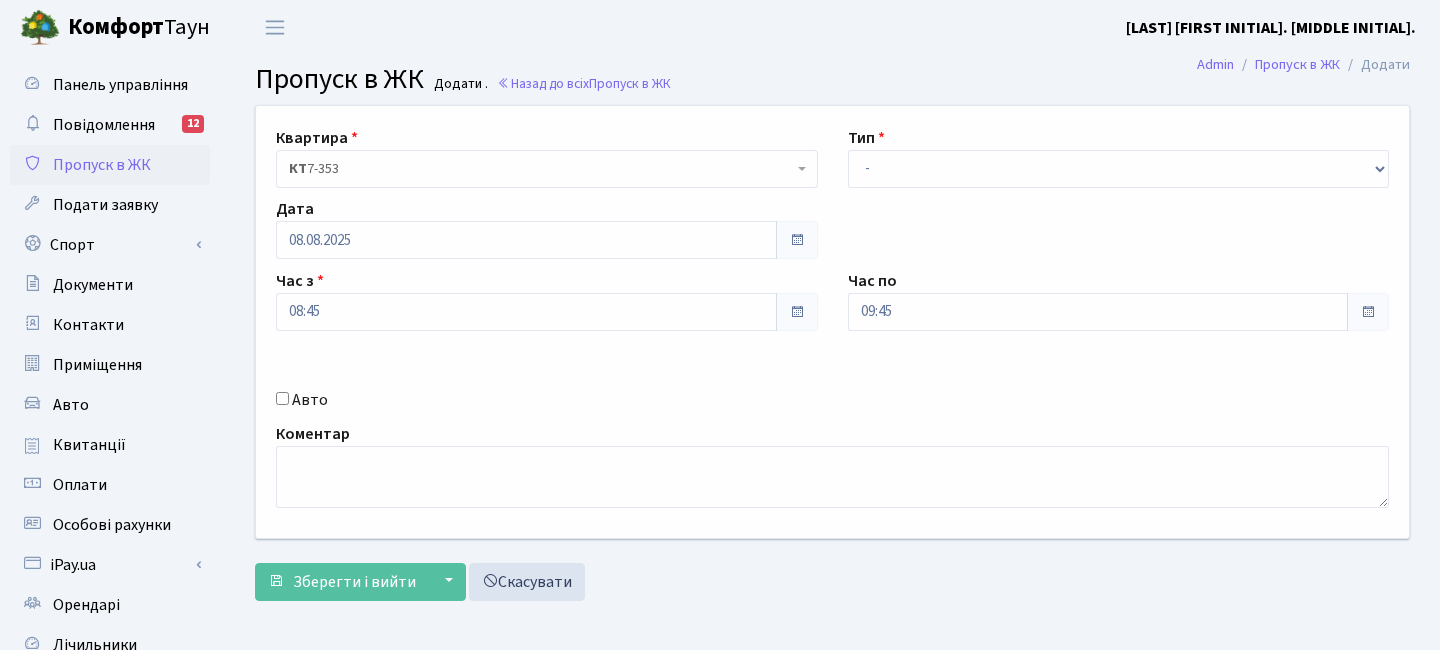 scroll, scrollTop: 0, scrollLeft: 0, axis: both 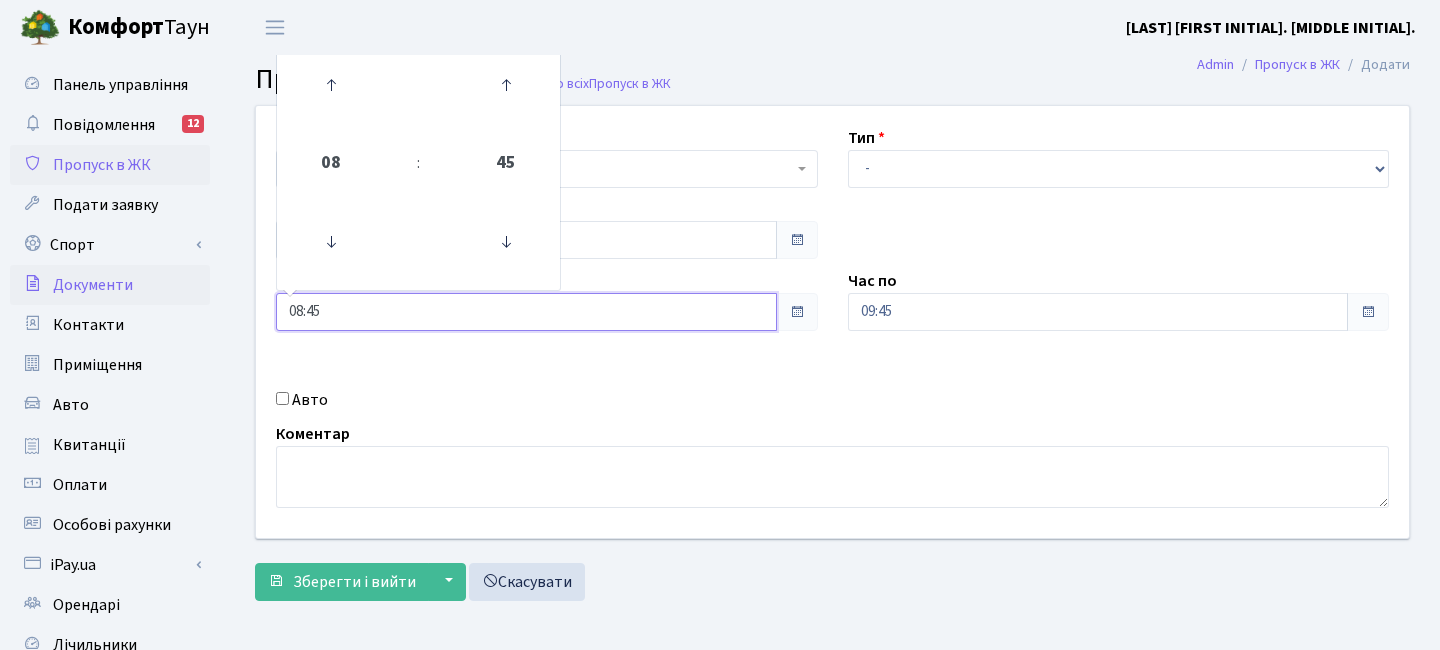 drag, startPoint x: 370, startPoint y: 304, endPoint x: 203, endPoint y: 299, distance: 167.07483 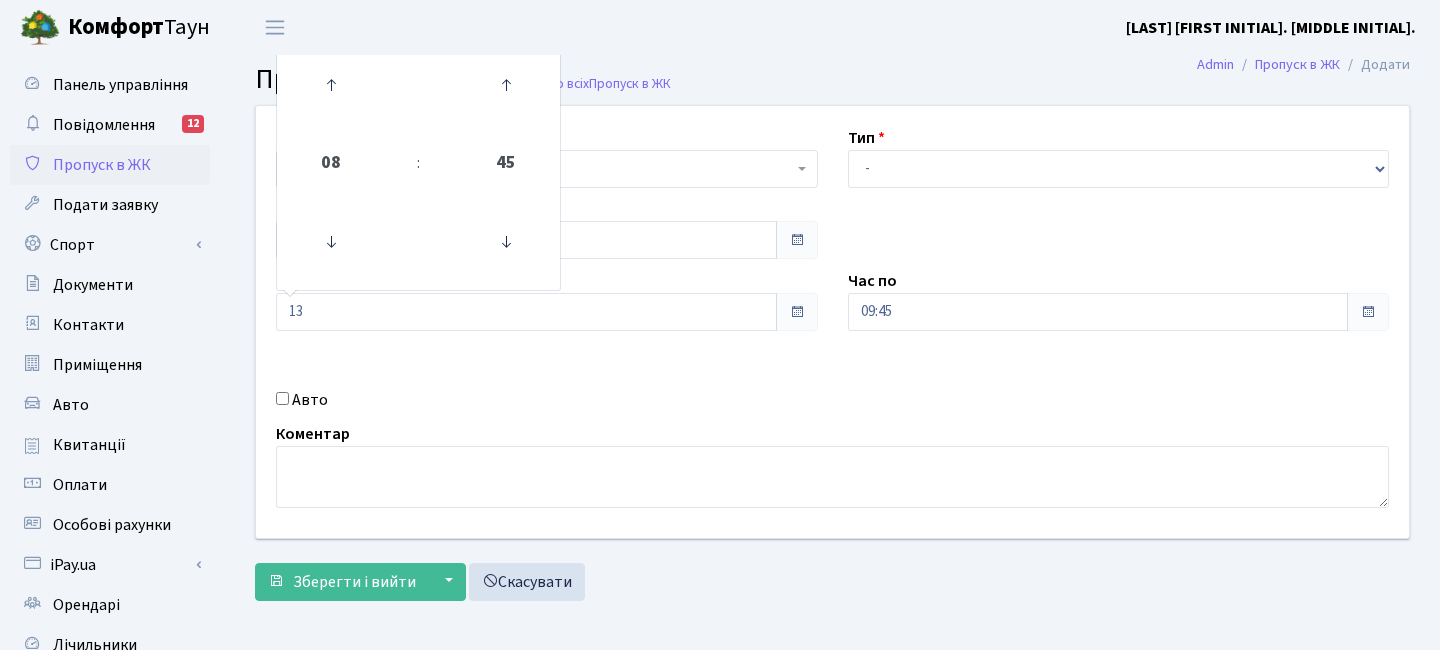 type on "13:00" 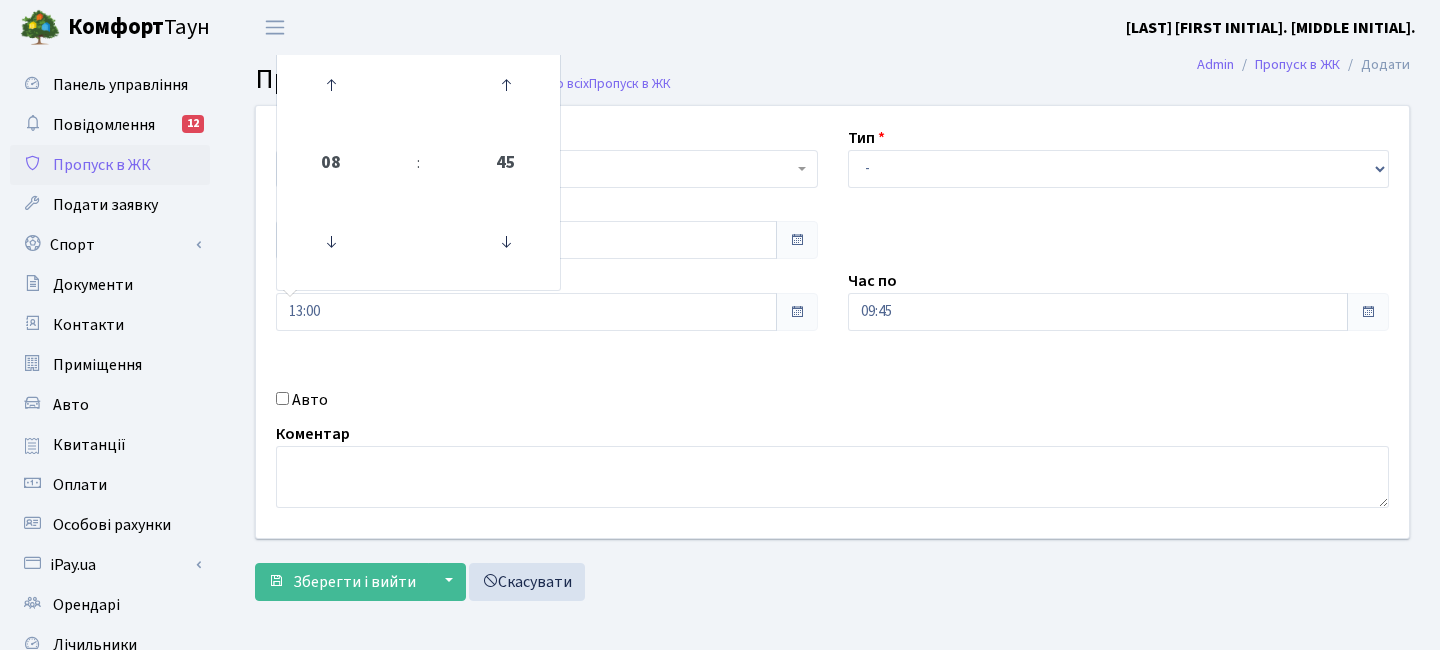 click on "Авто" at bounding box center (547, 400) 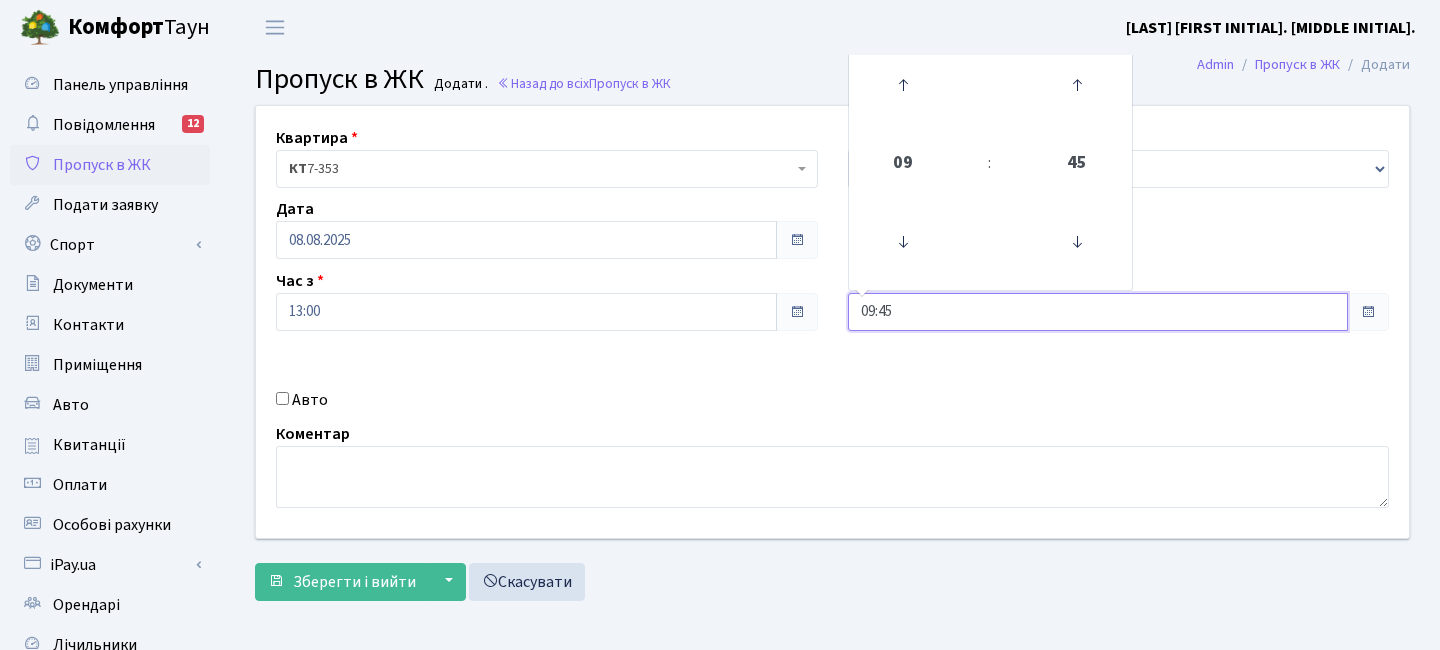 drag, startPoint x: 897, startPoint y: 315, endPoint x: 724, endPoint y: 285, distance: 175.5819 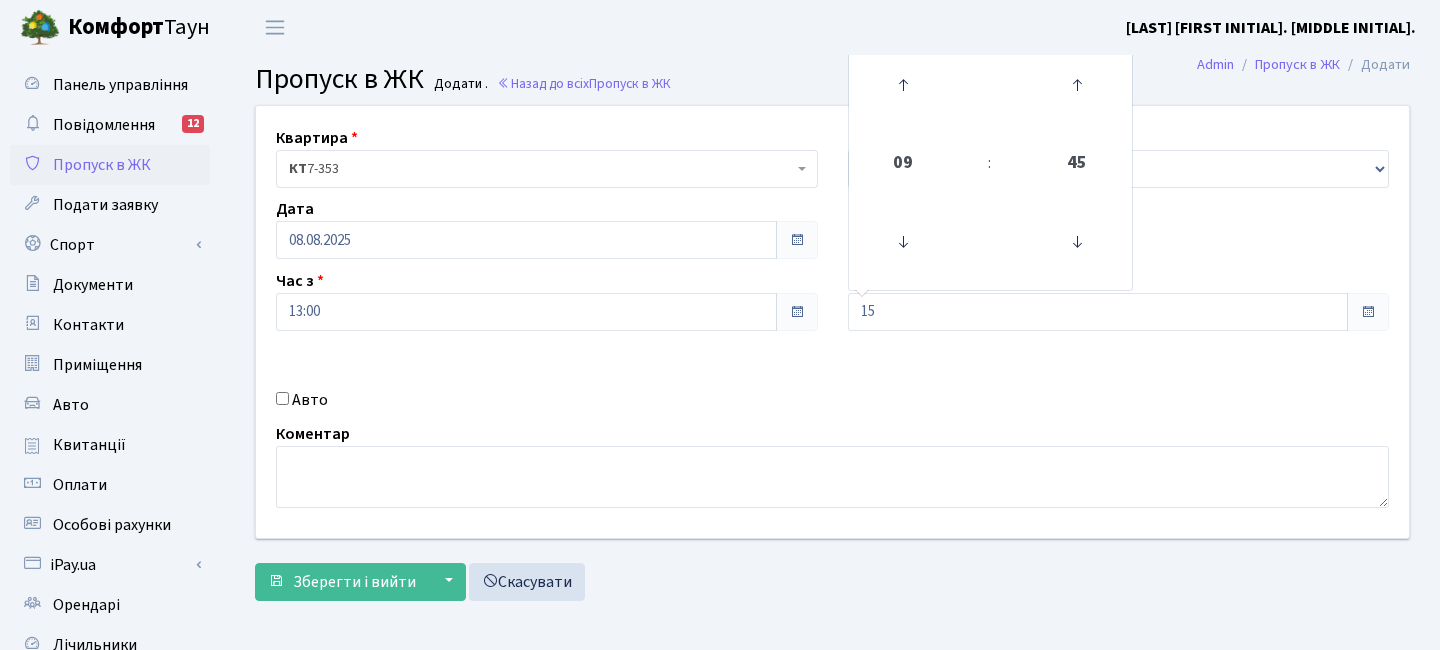 type on "15:00" 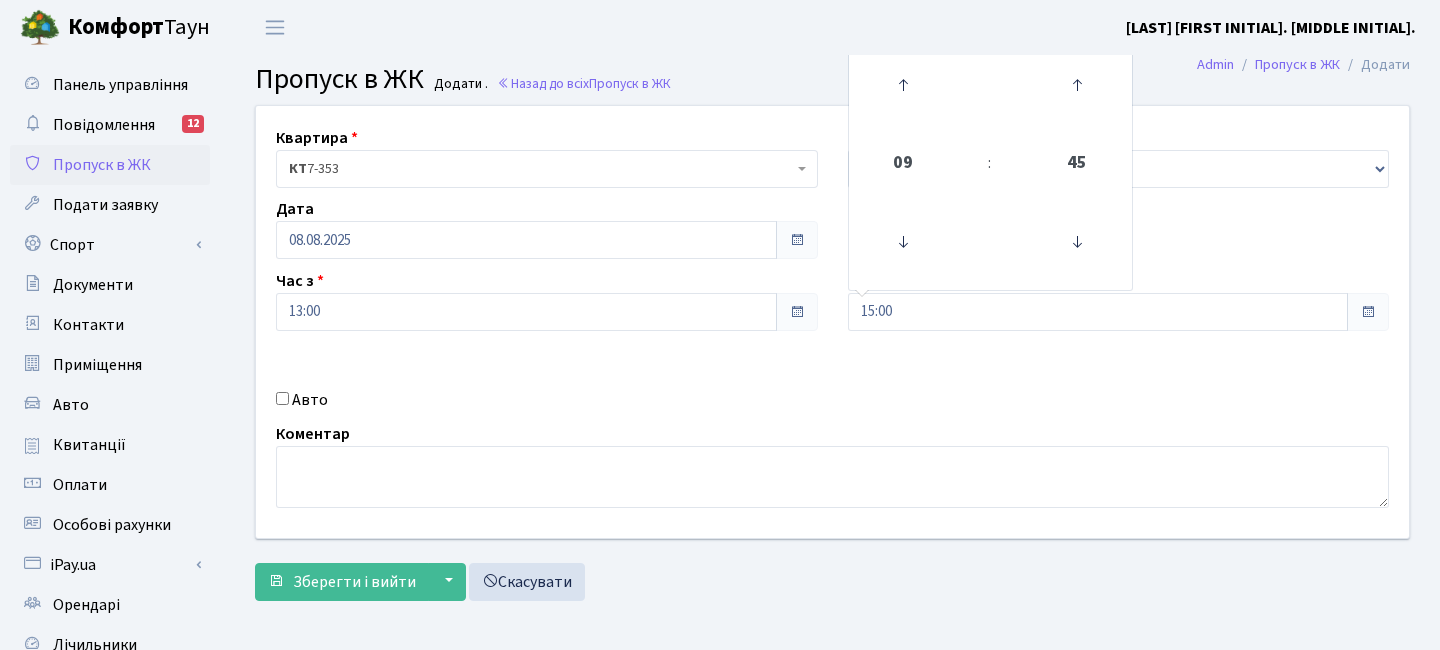 click on "Авто" at bounding box center [547, 400] 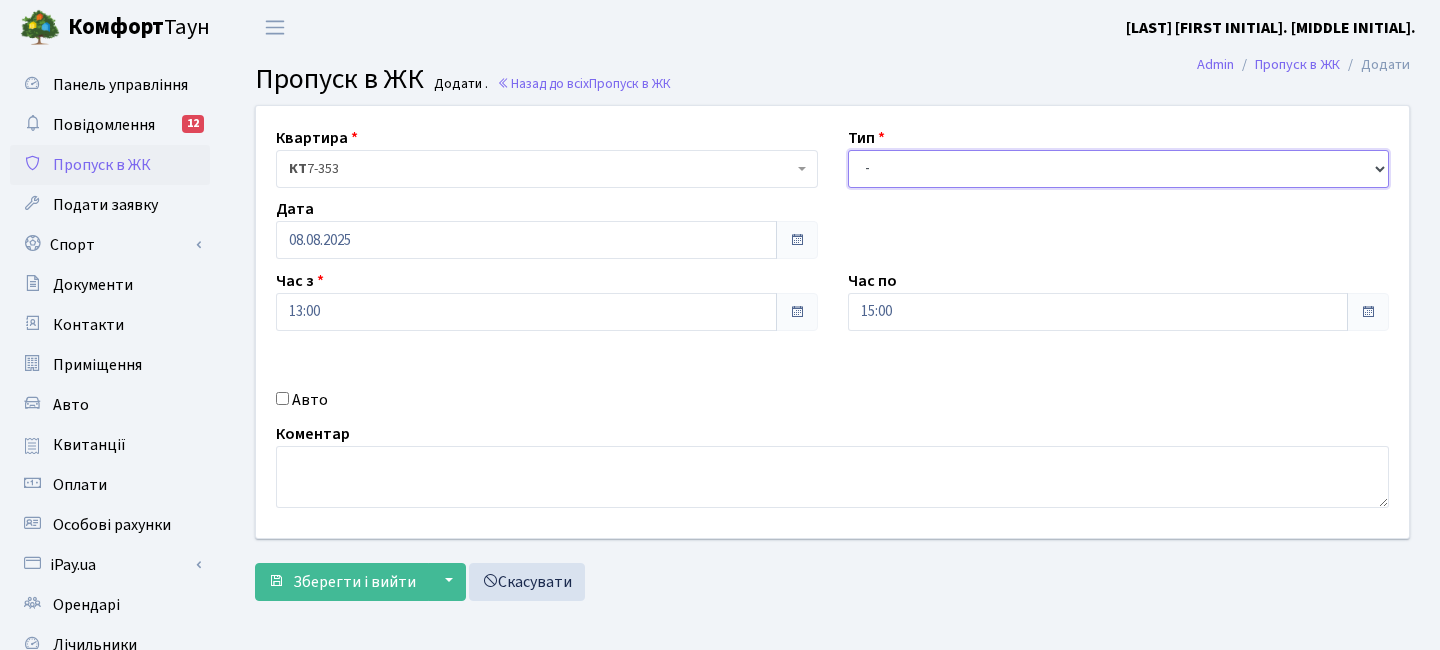 click on "-
Доставка
Таксі
Гості
Сервіс" at bounding box center [1119, 169] 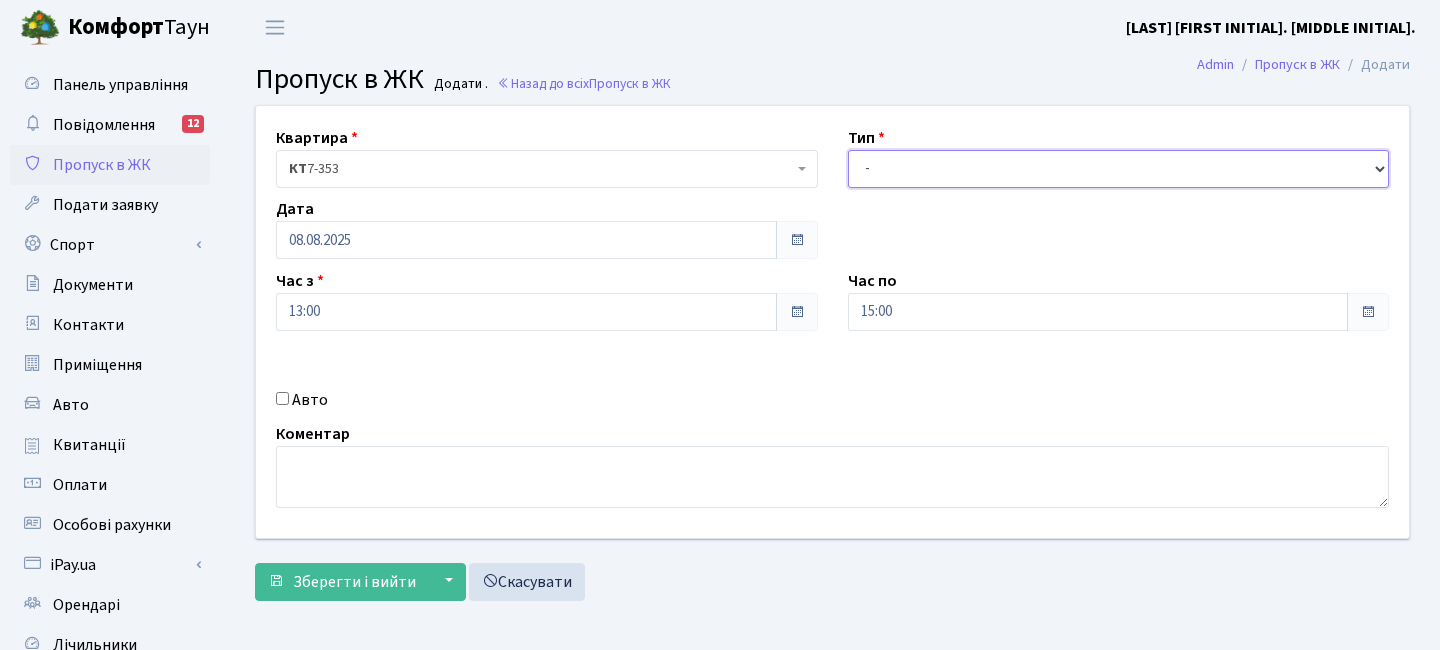 select on "3" 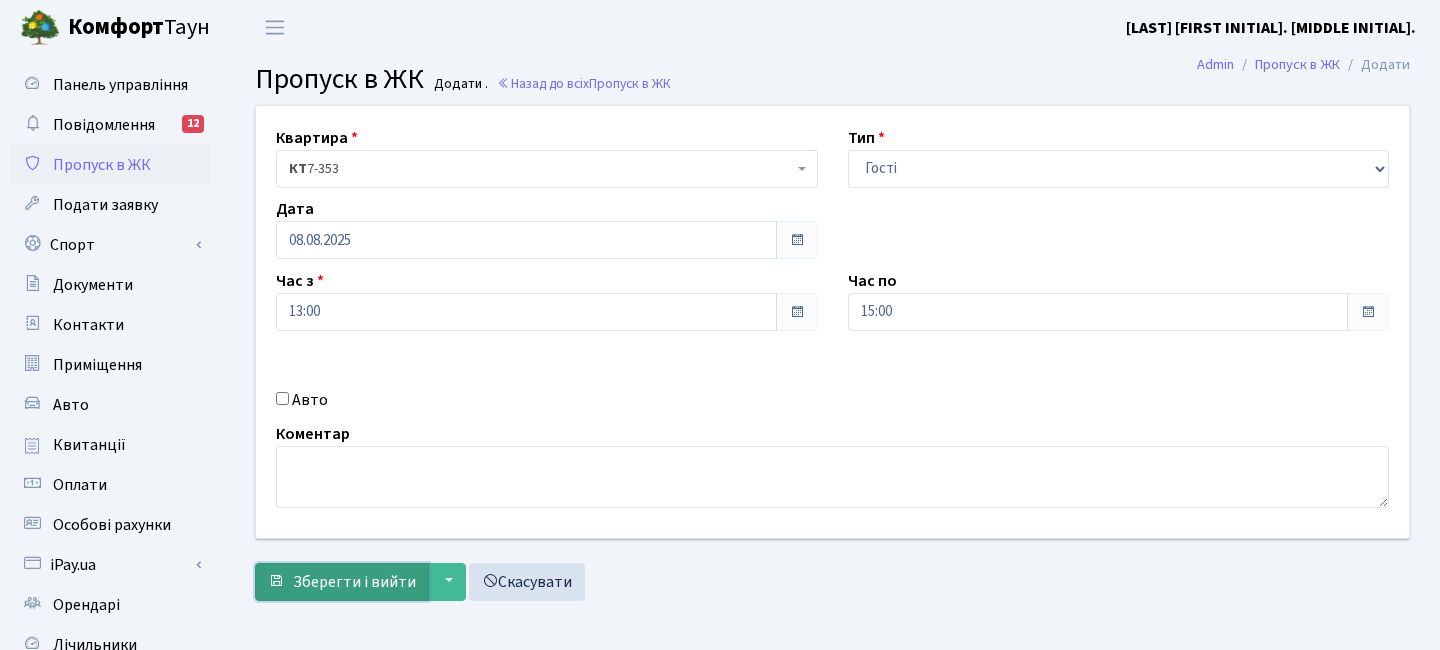 click on "Зберегти і вийти" at bounding box center [342, 582] 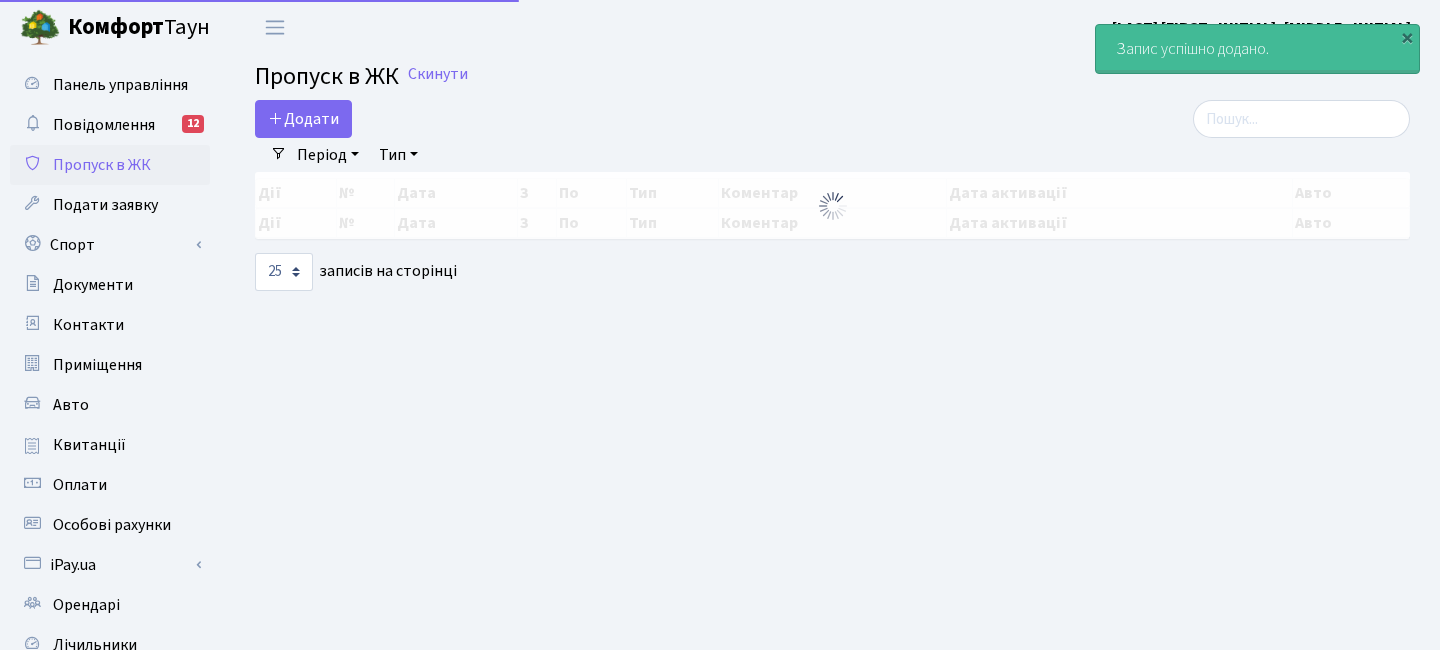 select on "25" 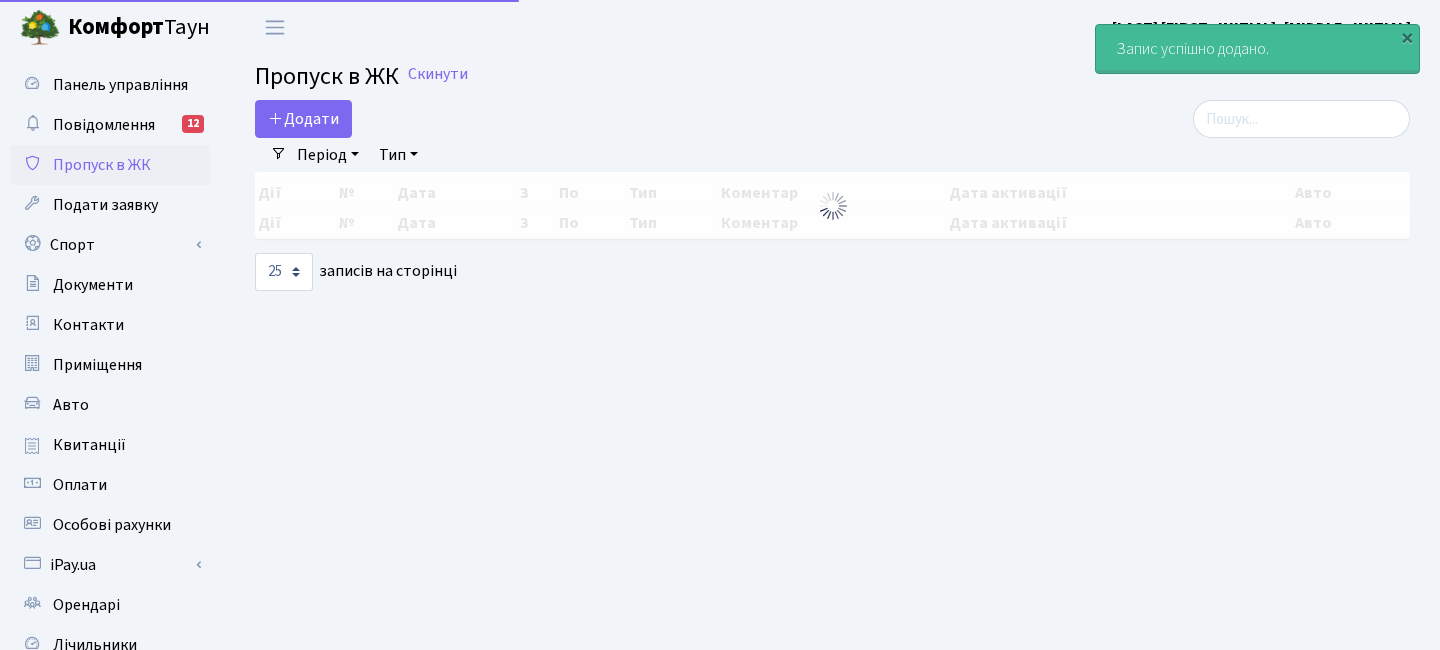 scroll, scrollTop: 0, scrollLeft: 0, axis: both 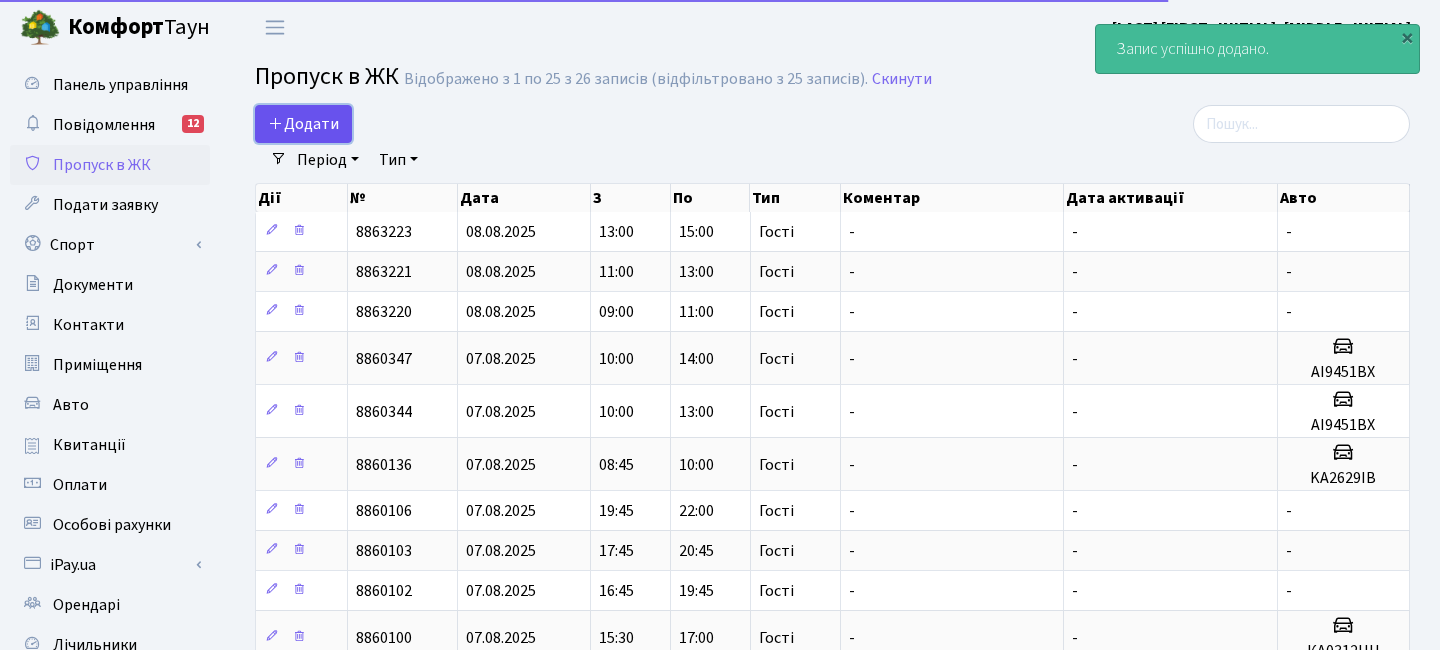 click on "Додати" at bounding box center [303, 124] 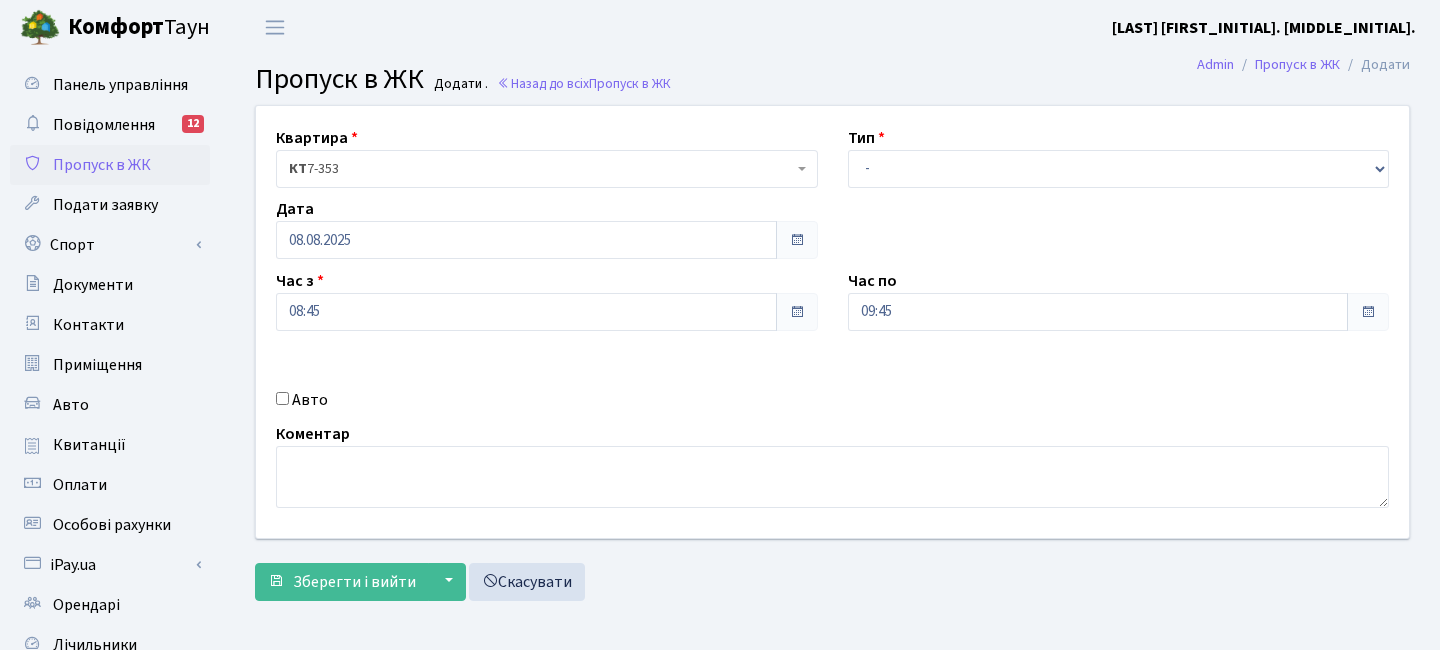 scroll, scrollTop: 0, scrollLeft: 0, axis: both 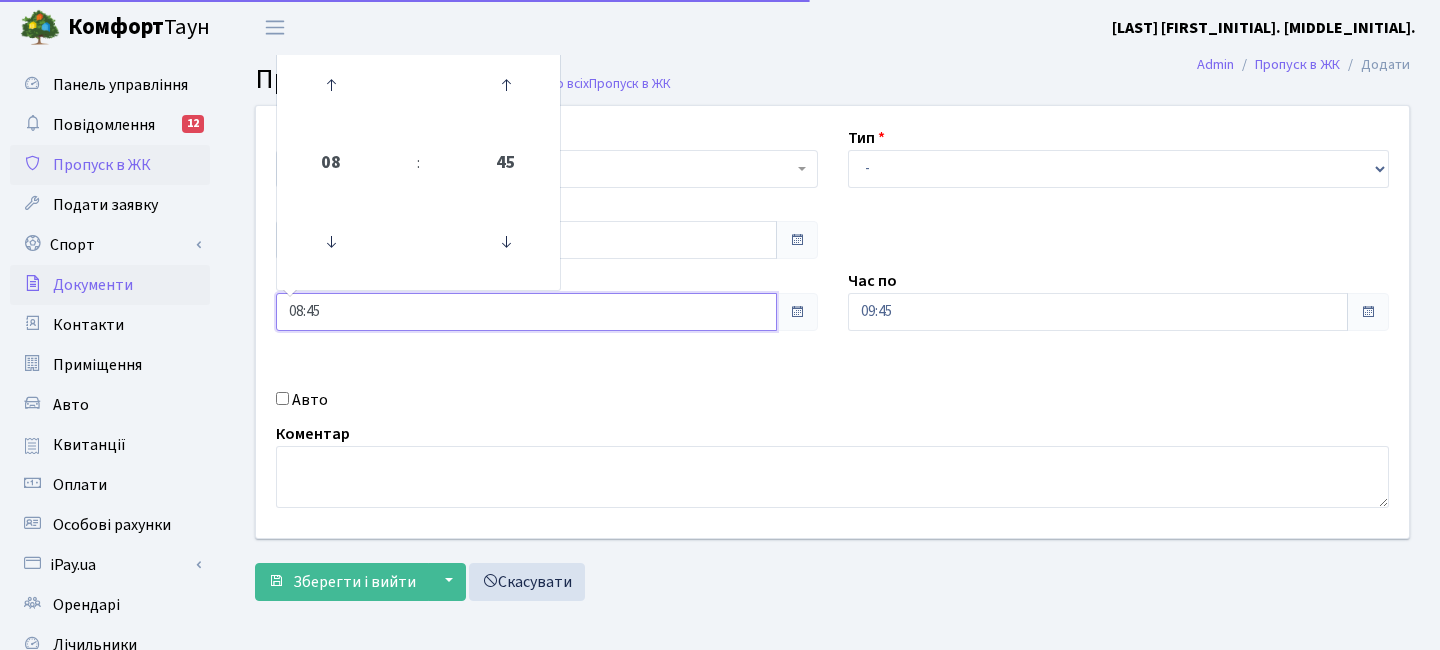 drag, startPoint x: 345, startPoint y: 304, endPoint x: 168, endPoint y: 301, distance: 177.02542 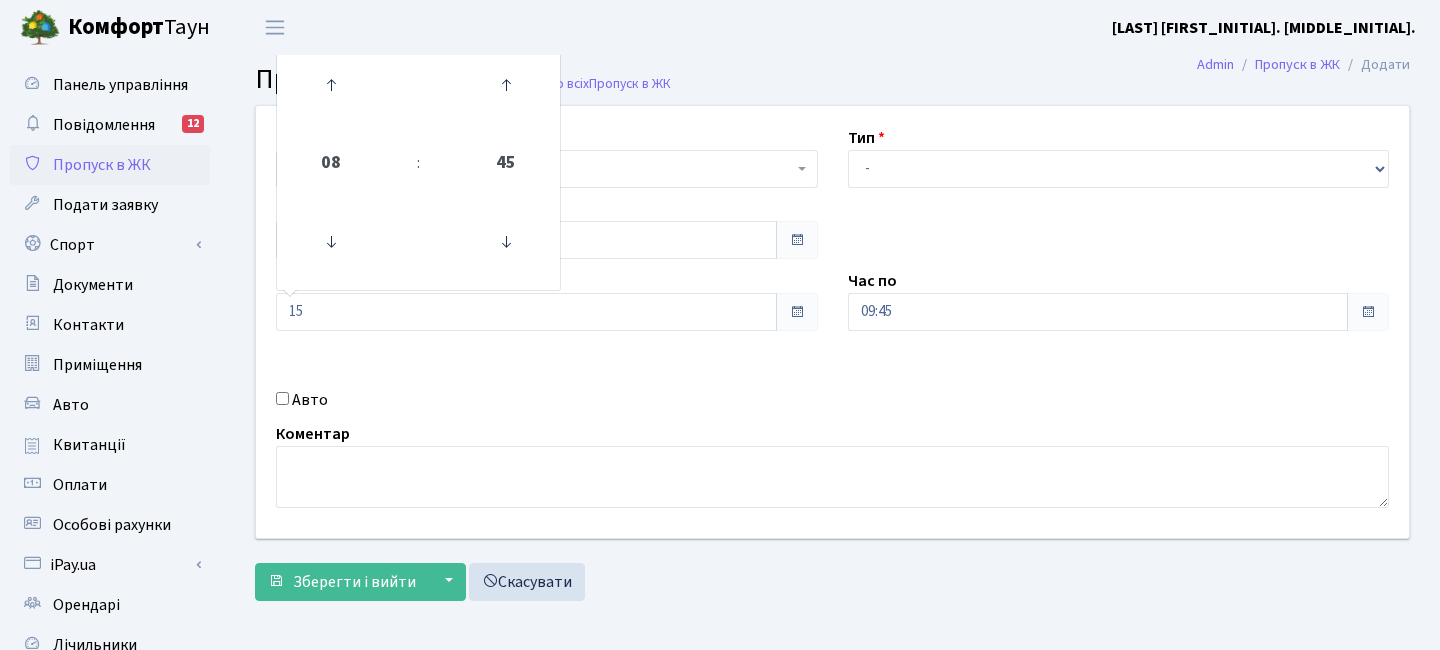 type on "15:00" 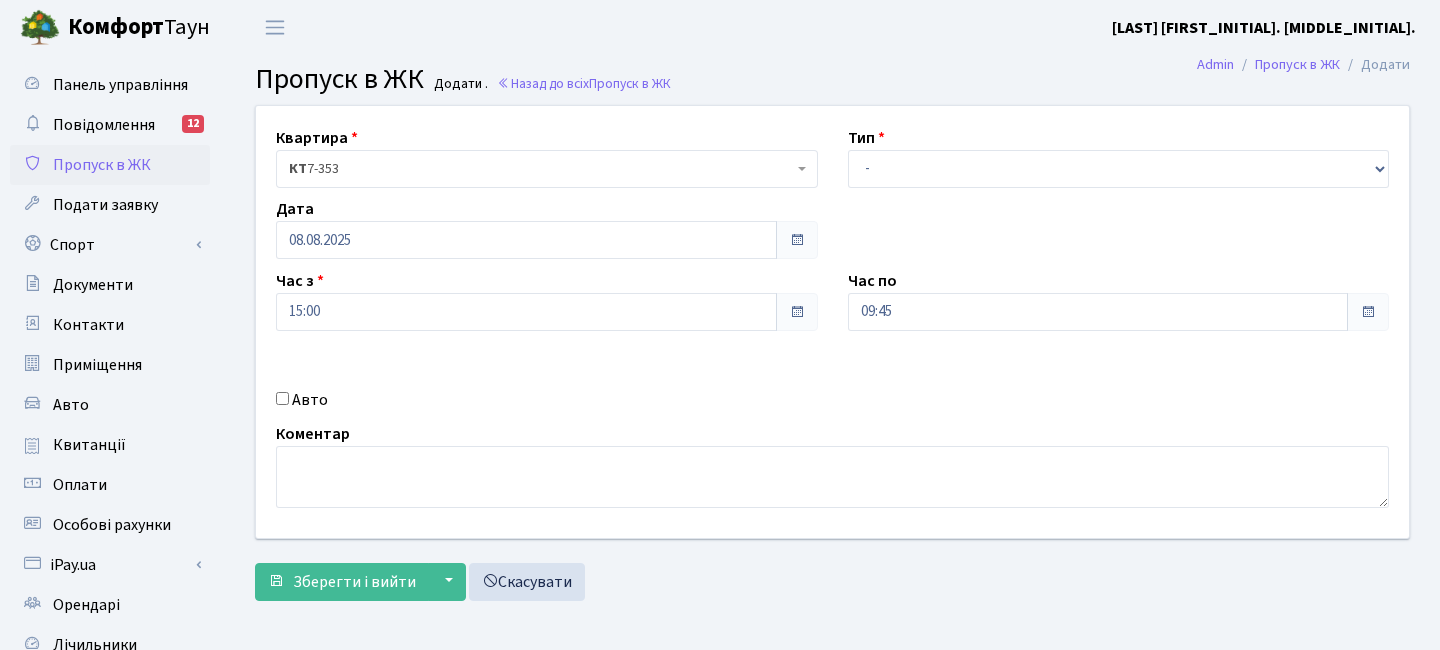 click on "Авто" at bounding box center [547, 400] 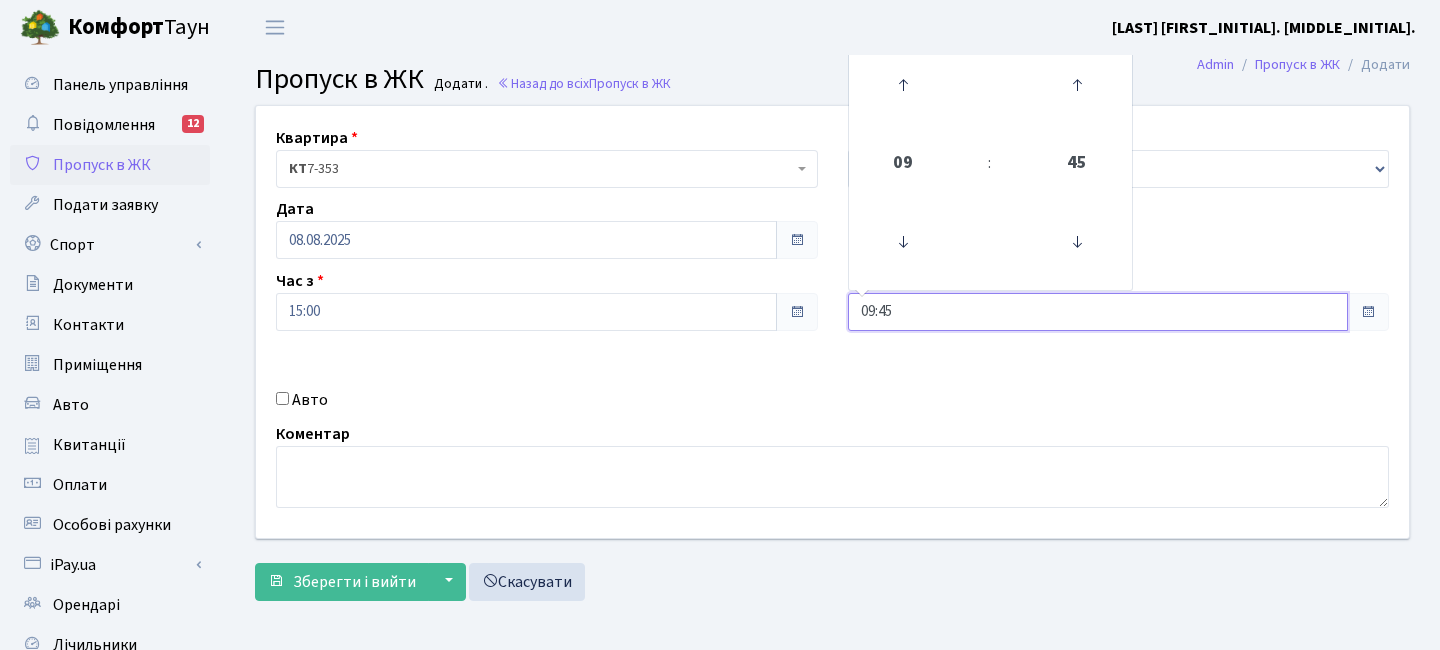 drag, startPoint x: 915, startPoint y: 316, endPoint x: 752, endPoint y: 275, distance: 168.07736 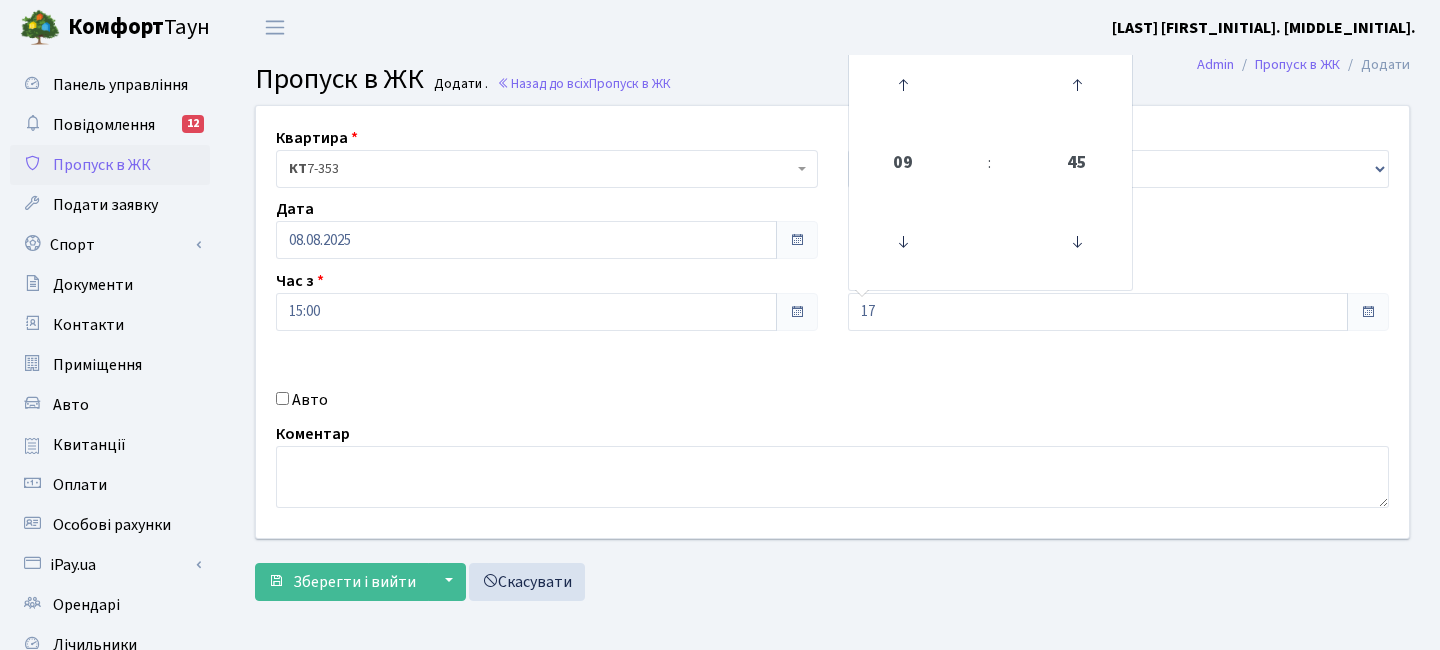 type on "17:00" 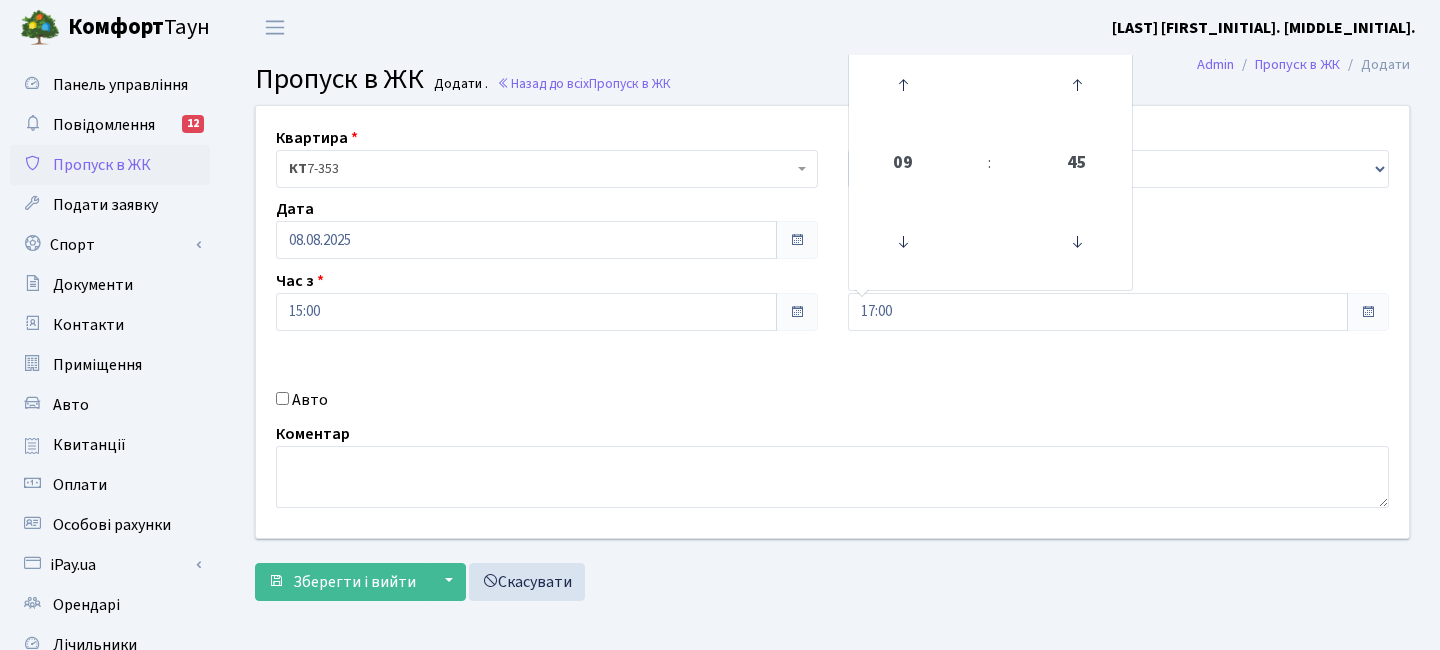 click on "Квартира
<b>КТ</b>&nbsp;&nbsp;&nbsp;&nbsp;7-353
<b>КТ</b>&nbsp;&nbsp;&nbsp;&nbsp;16-211
<b>КТ4</b>&nbsp;&nbsp;&nbsp;91
<b>КТ4</b>&nbsp;&nbsp;&nbsp;2-1
КТ     7-353
Тип
-
Доставка
Таксі
Гості
Сервіс
Дата
08.08.2025
09" at bounding box center [832, 322] 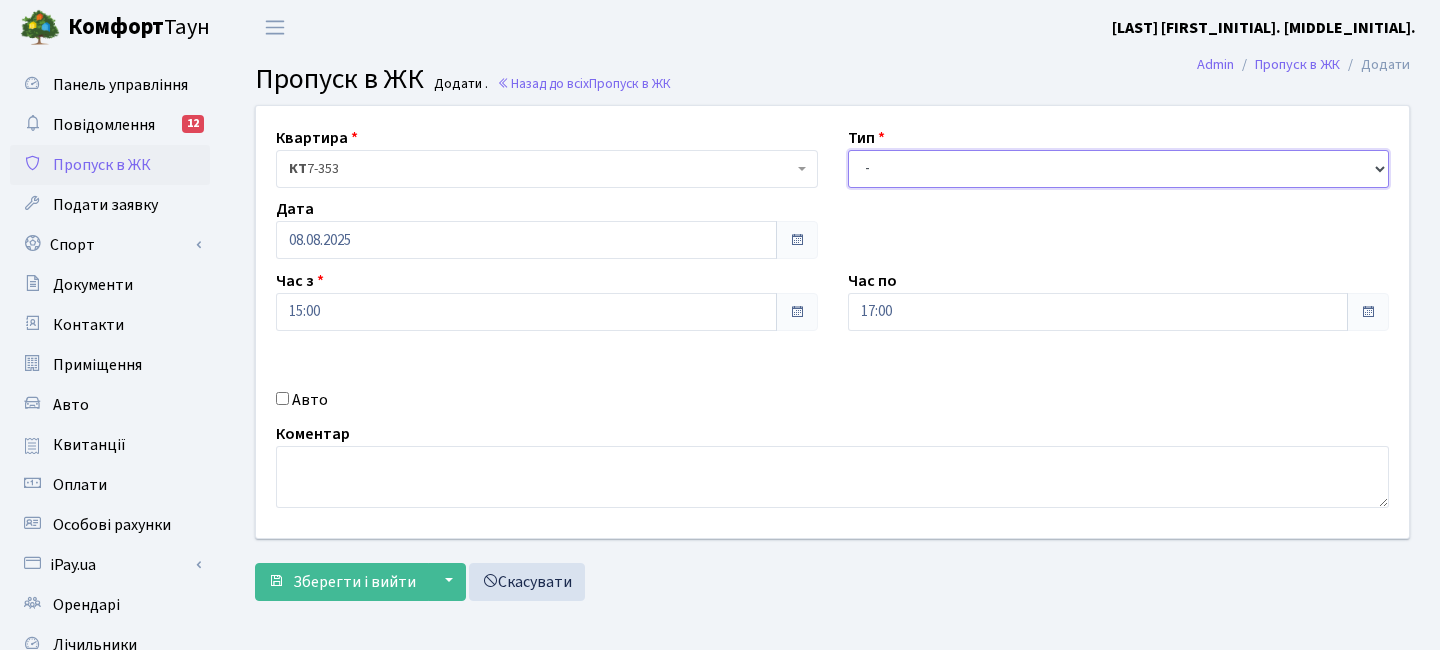 click on "-
Доставка
Таксі
Гості
Сервіс" at bounding box center [1119, 169] 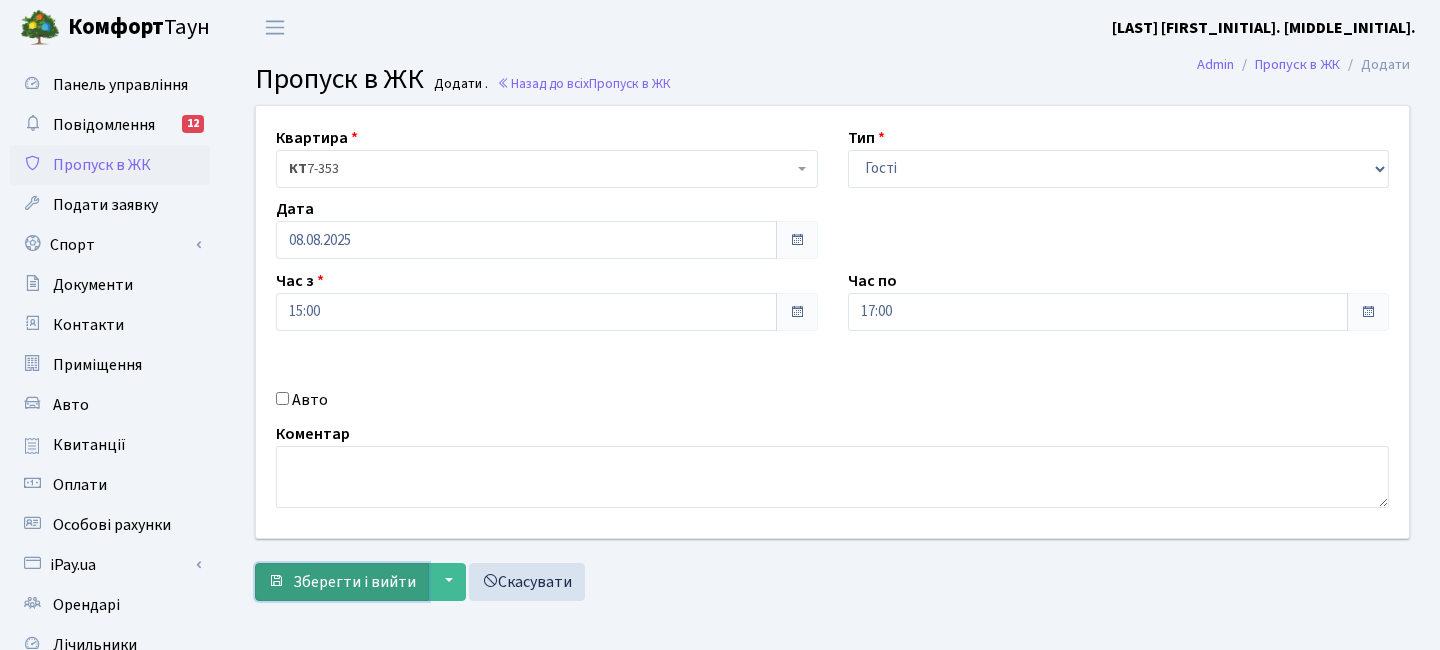 click on "Зберегти і вийти" at bounding box center [354, 582] 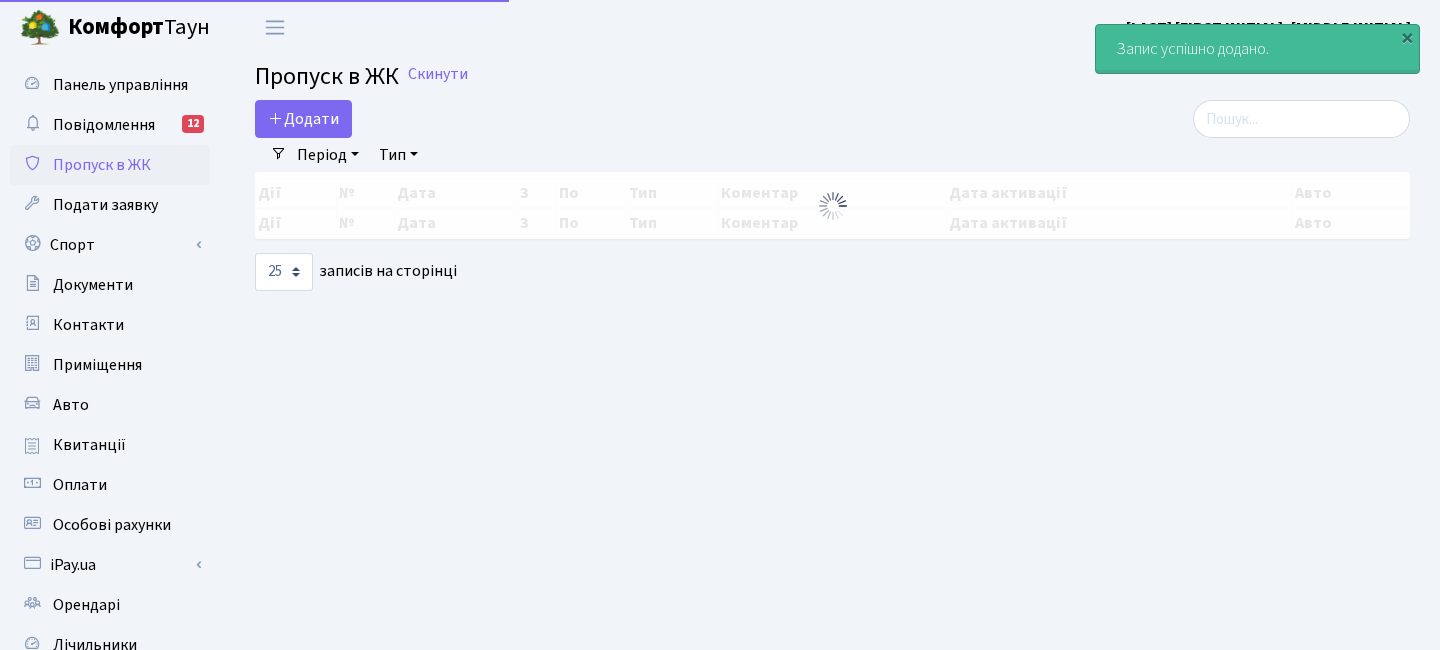 select on "25" 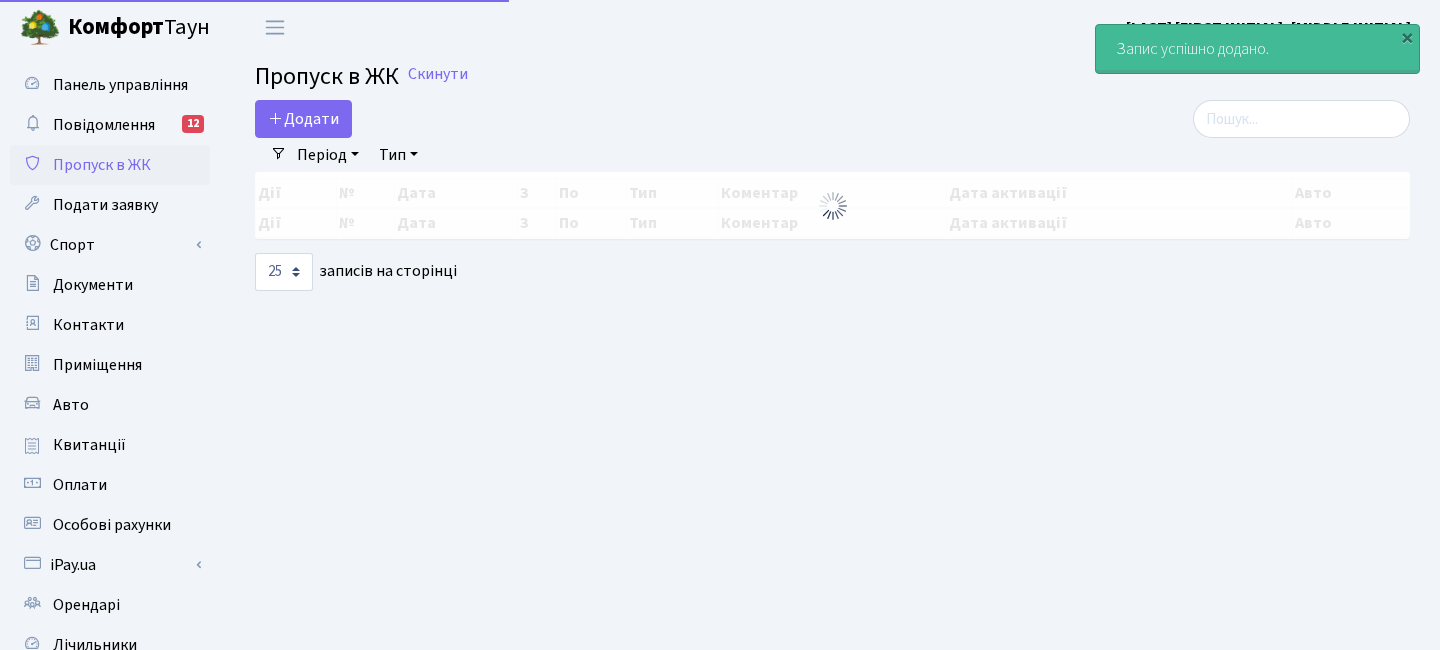 scroll, scrollTop: 0, scrollLeft: 0, axis: both 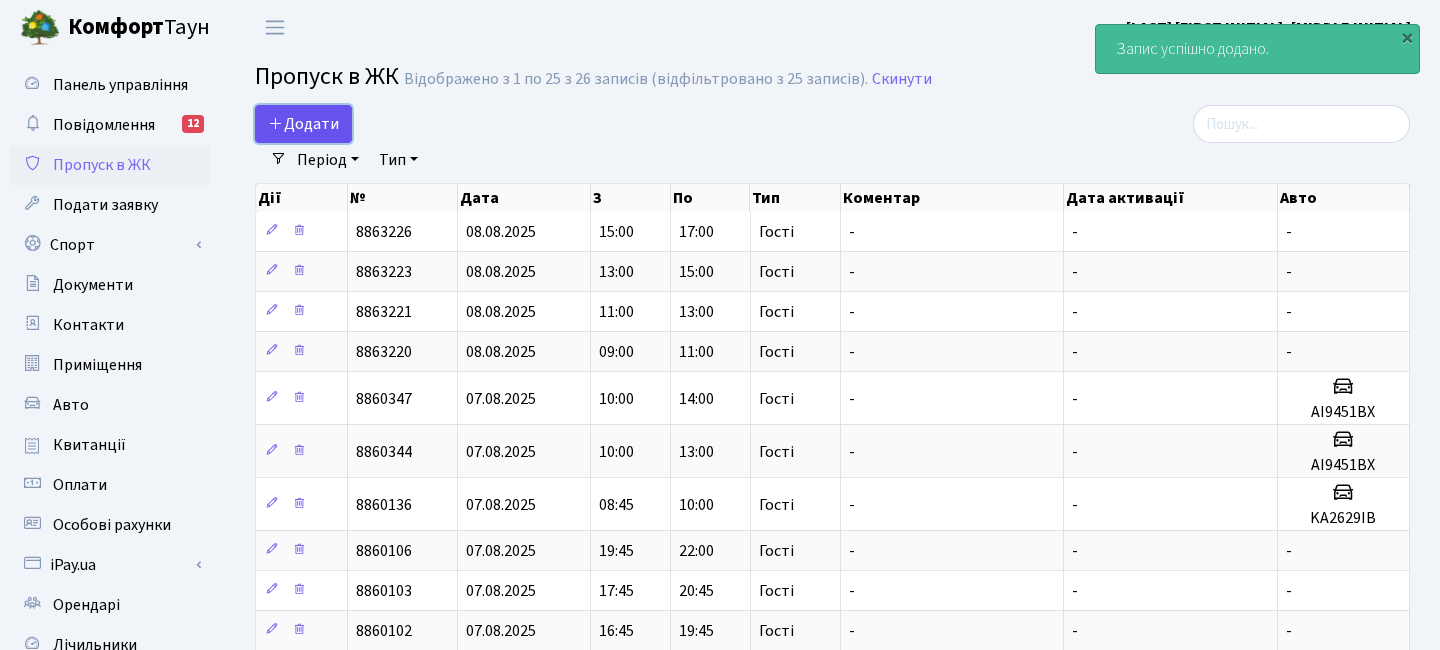 click on "Додати" at bounding box center [303, 124] 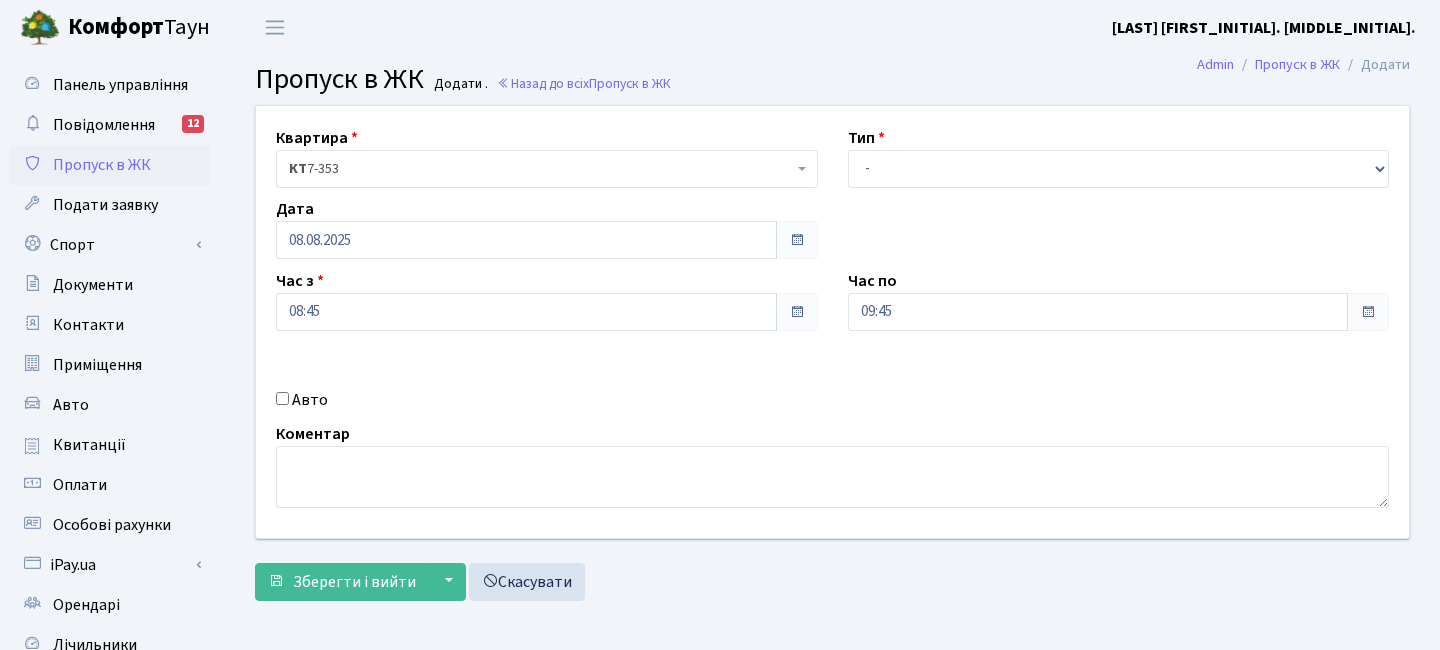 scroll, scrollTop: 0, scrollLeft: 0, axis: both 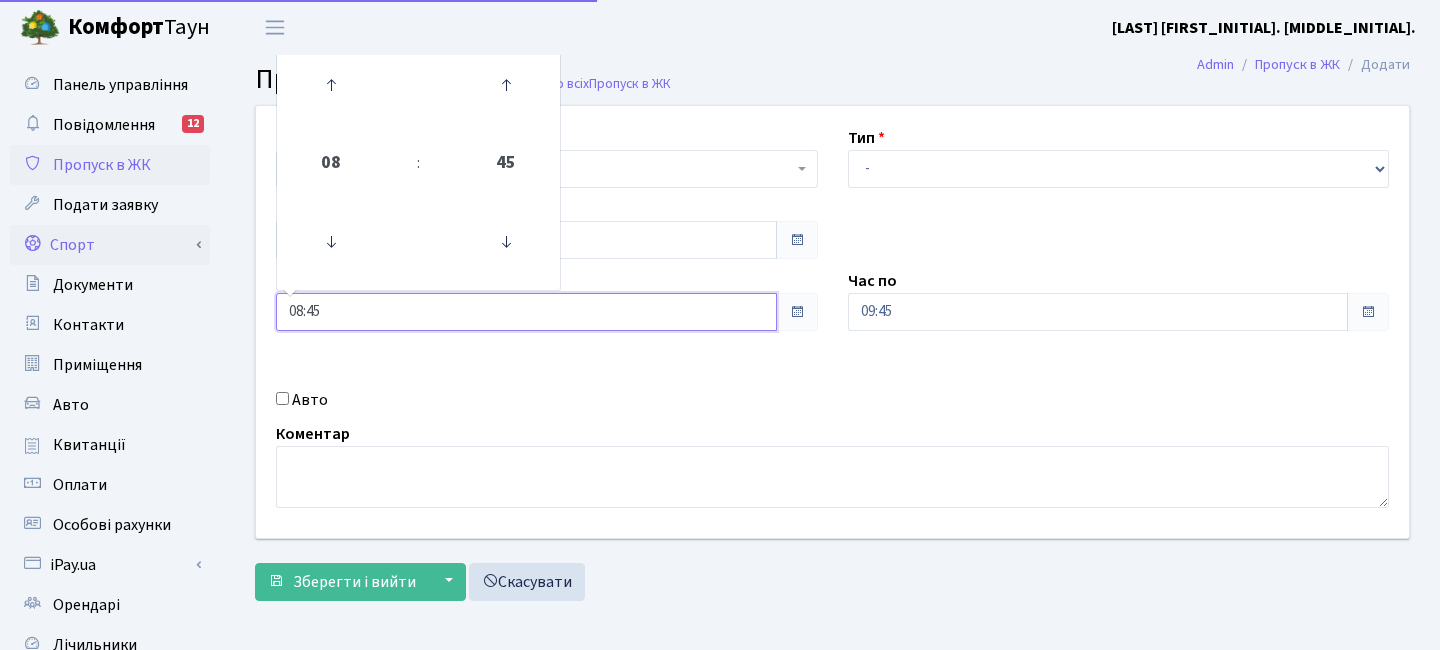 drag, startPoint x: 342, startPoint y: 305, endPoint x: 123, endPoint y: 236, distance: 229.61272 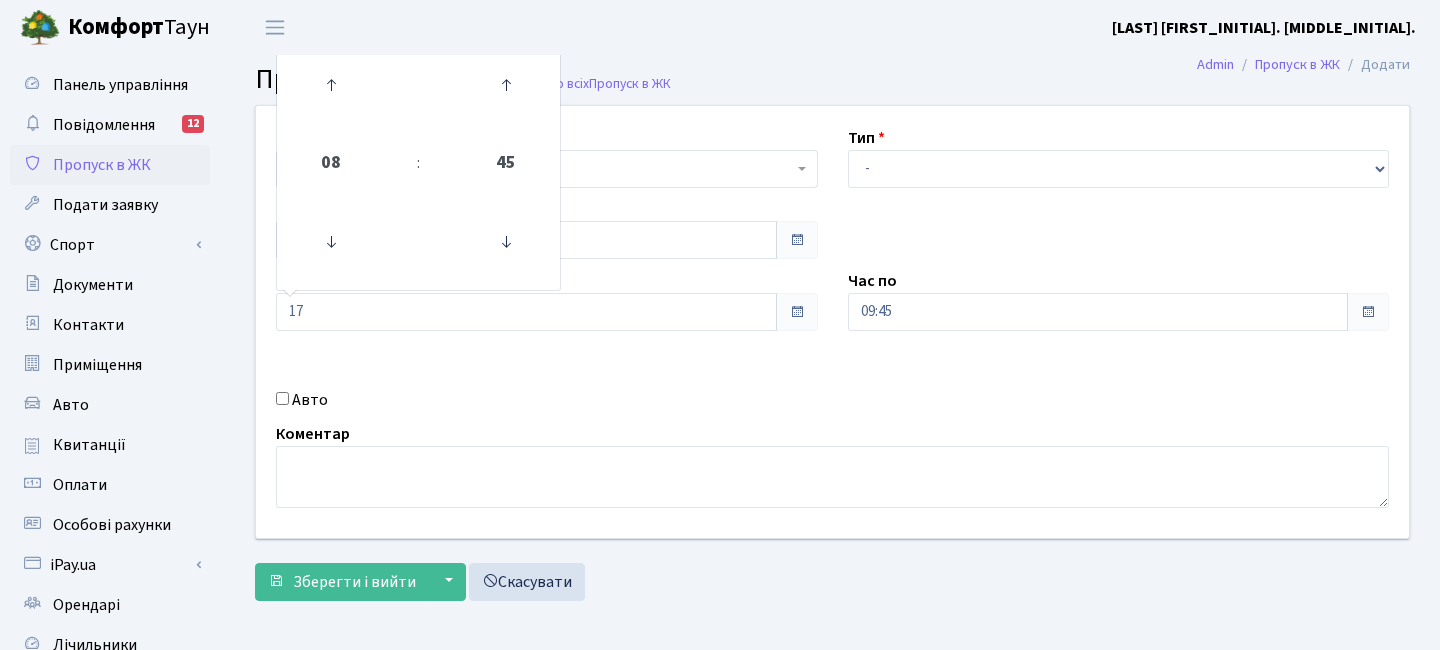 type on "17:00" 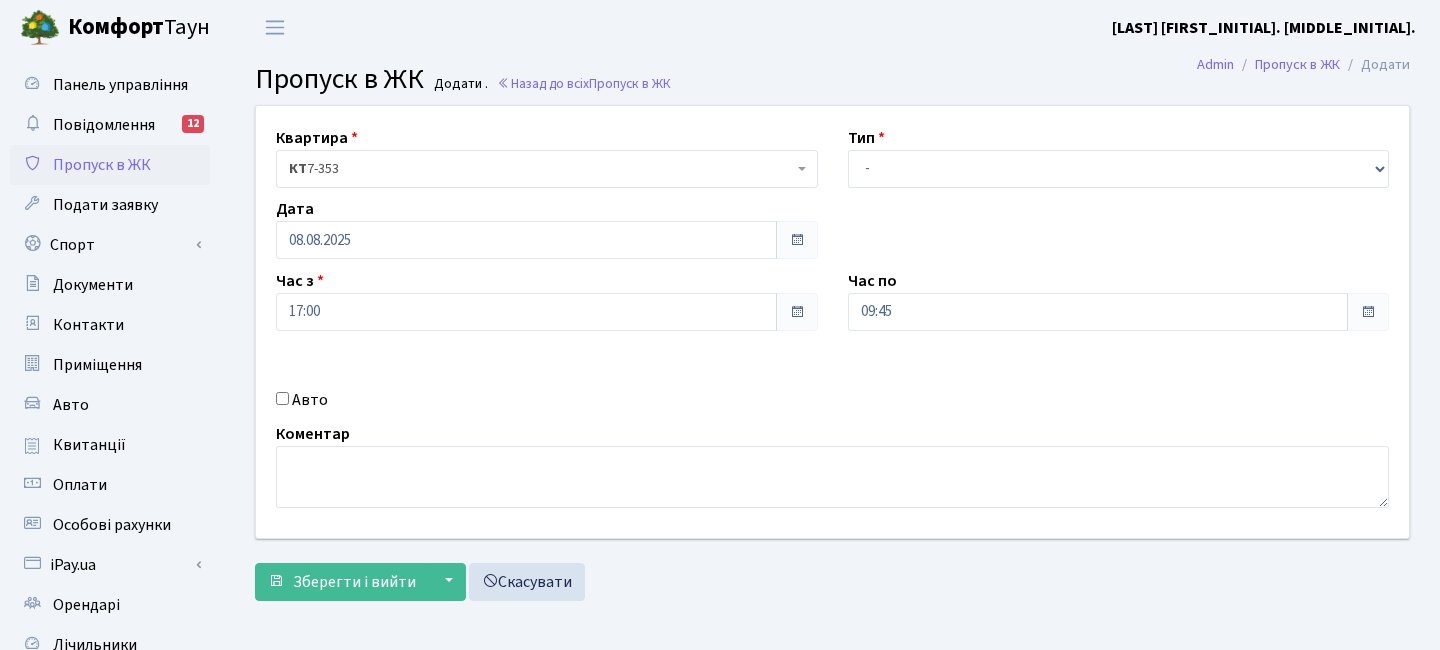 click on "Авто" at bounding box center [547, 400] 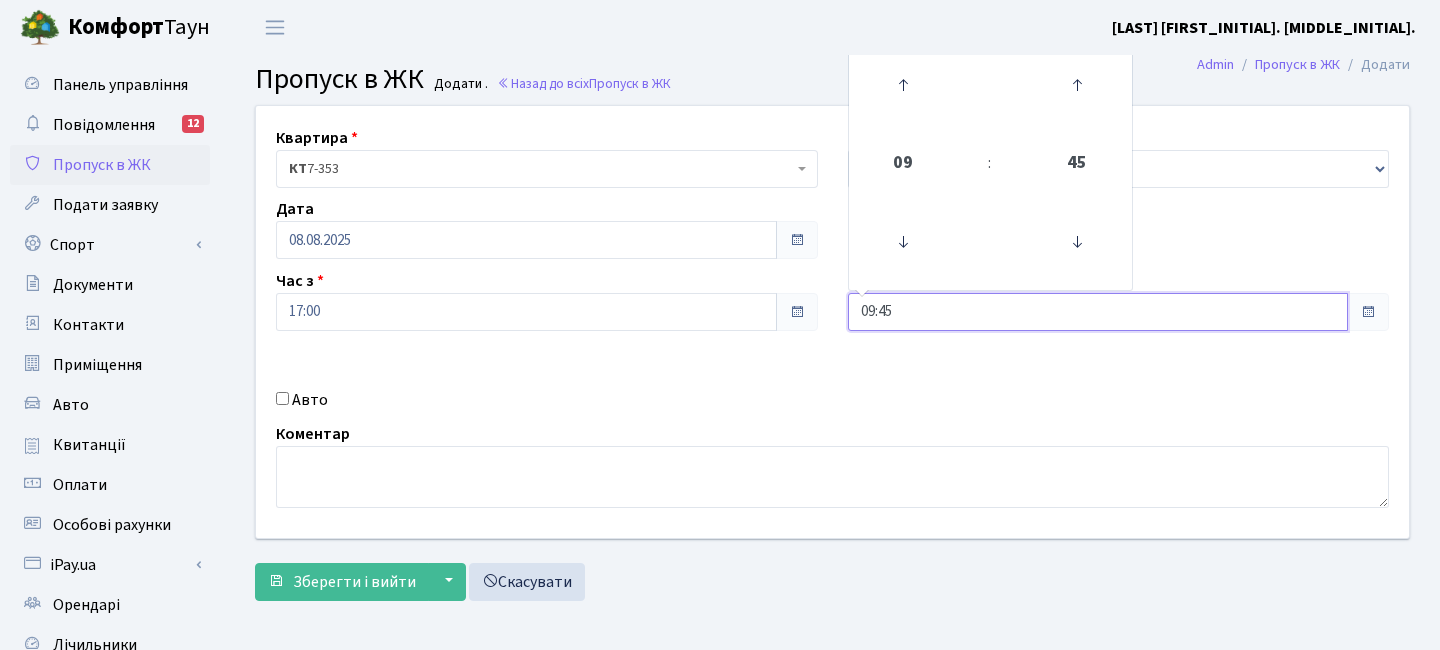 drag, startPoint x: 929, startPoint y: 319, endPoint x: 770, endPoint y: 271, distance: 166.08733 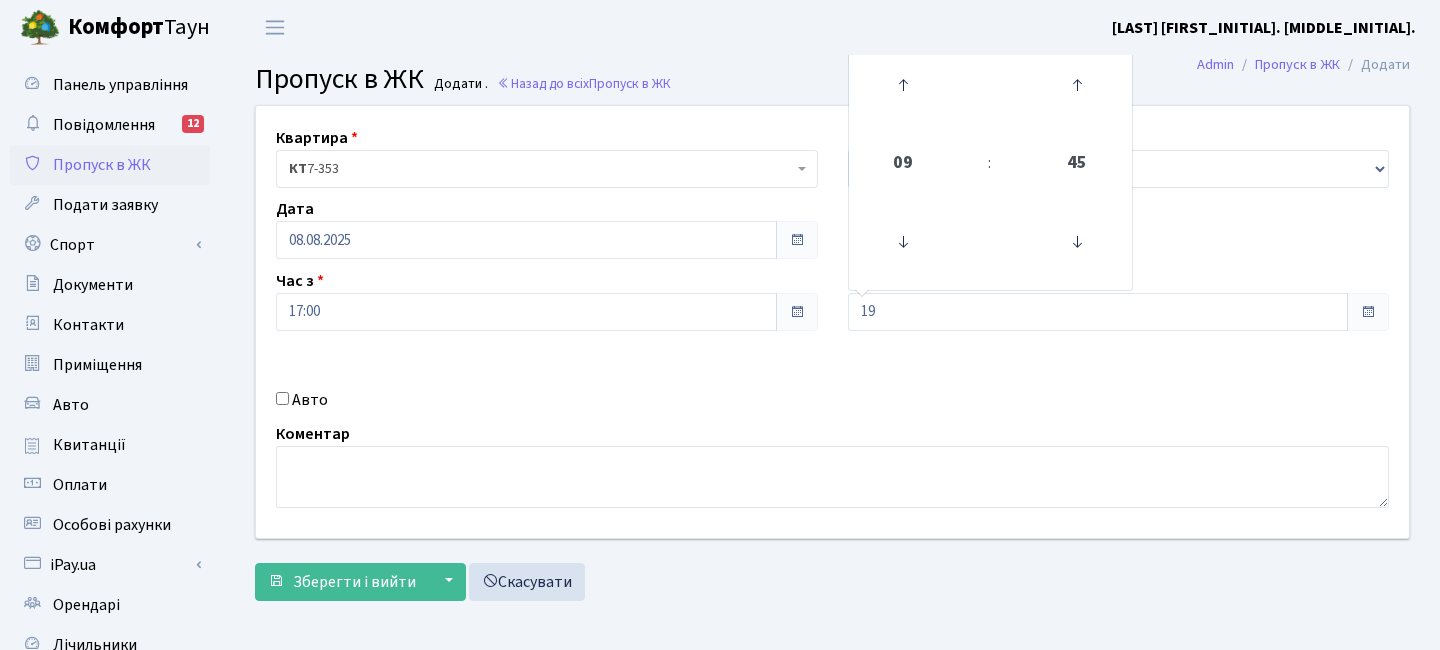 type on "19:00" 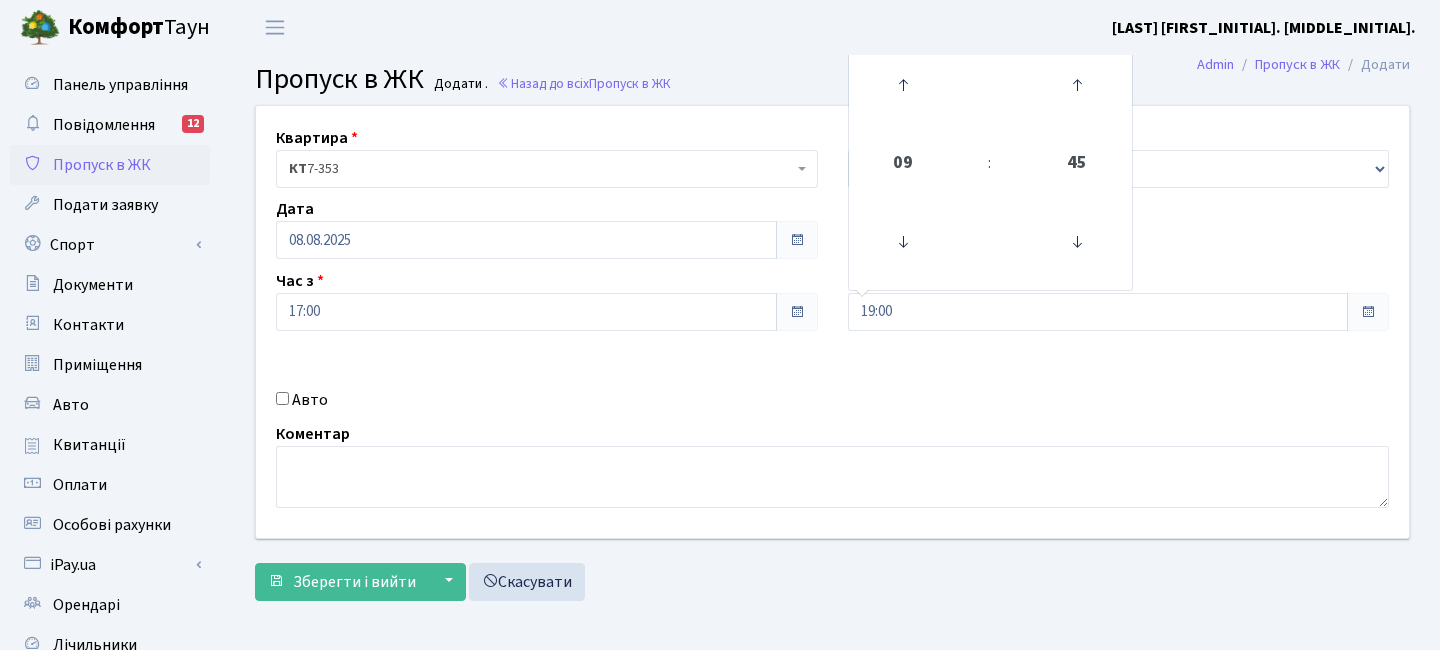 click on "Квартира
<b>КТ</b>&nbsp;&nbsp;&nbsp;&nbsp;7-353
<b>КТ</b>&nbsp;&nbsp;&nbsp;&nbsp;16-211
<b>КТ4</b>&nbsp;&nbsp;&nbsp;91
<b>КТ4</b>&nbsp;&nbsp;&nbsp;2-1
КТ     7-353
Тип
-
Доставка
Таксі
Гості
Сервіс
Дата
08.08.2025
09" at bounding box center [832, 322] 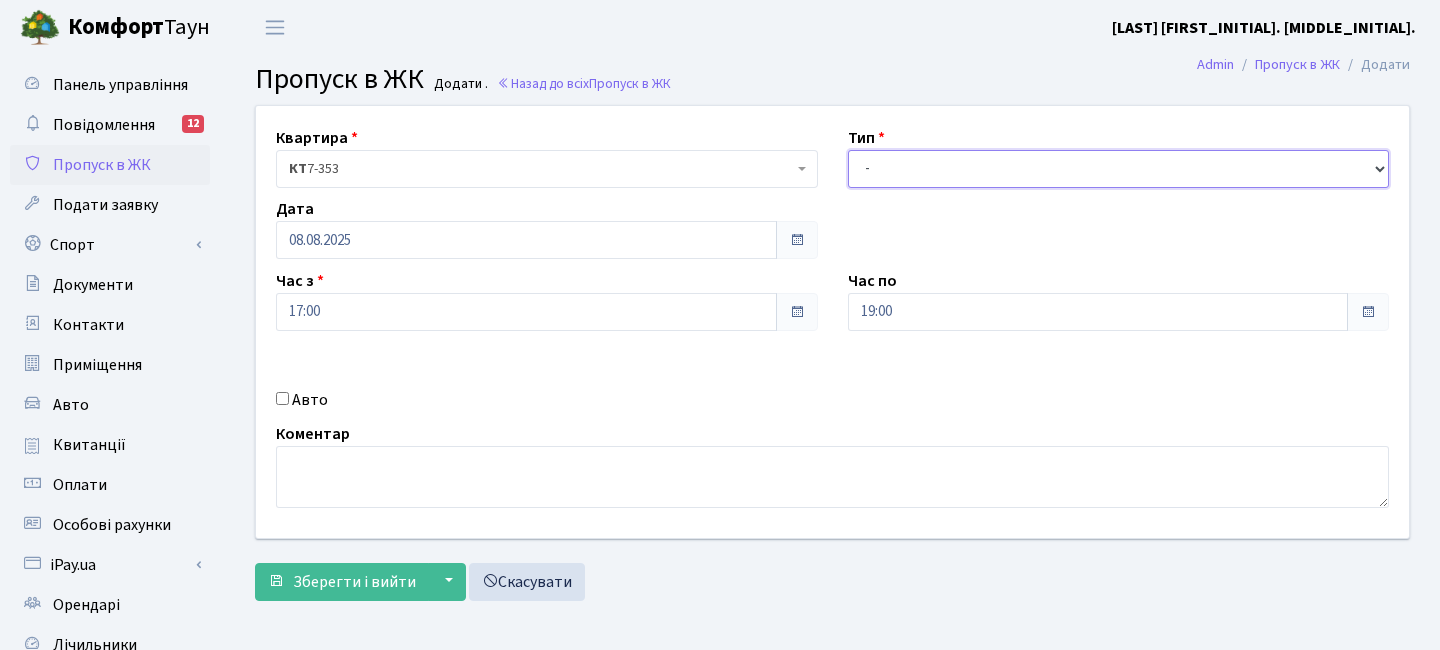 click on "-
Доставка
Таксі
Гості
Сервіс" at bounding box center [1119, 169] 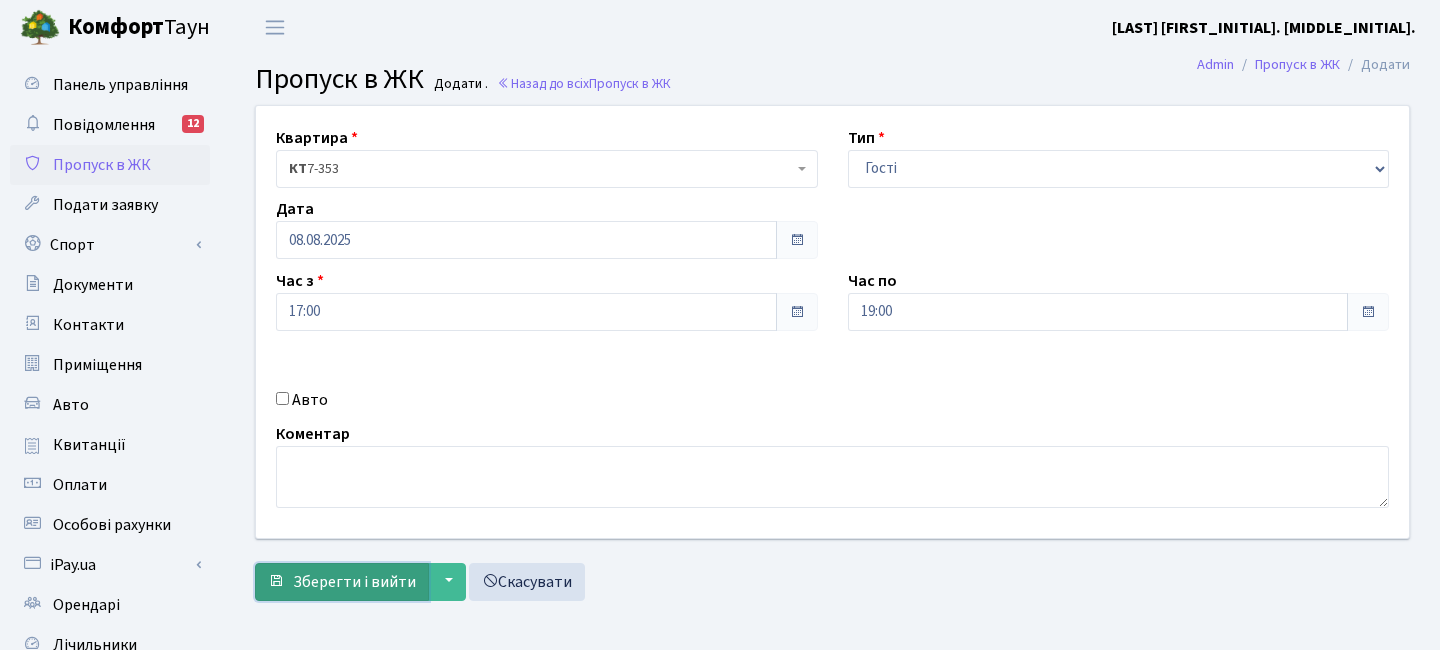 click on "Зберегти і вийти" at bounding box center (342, 582) 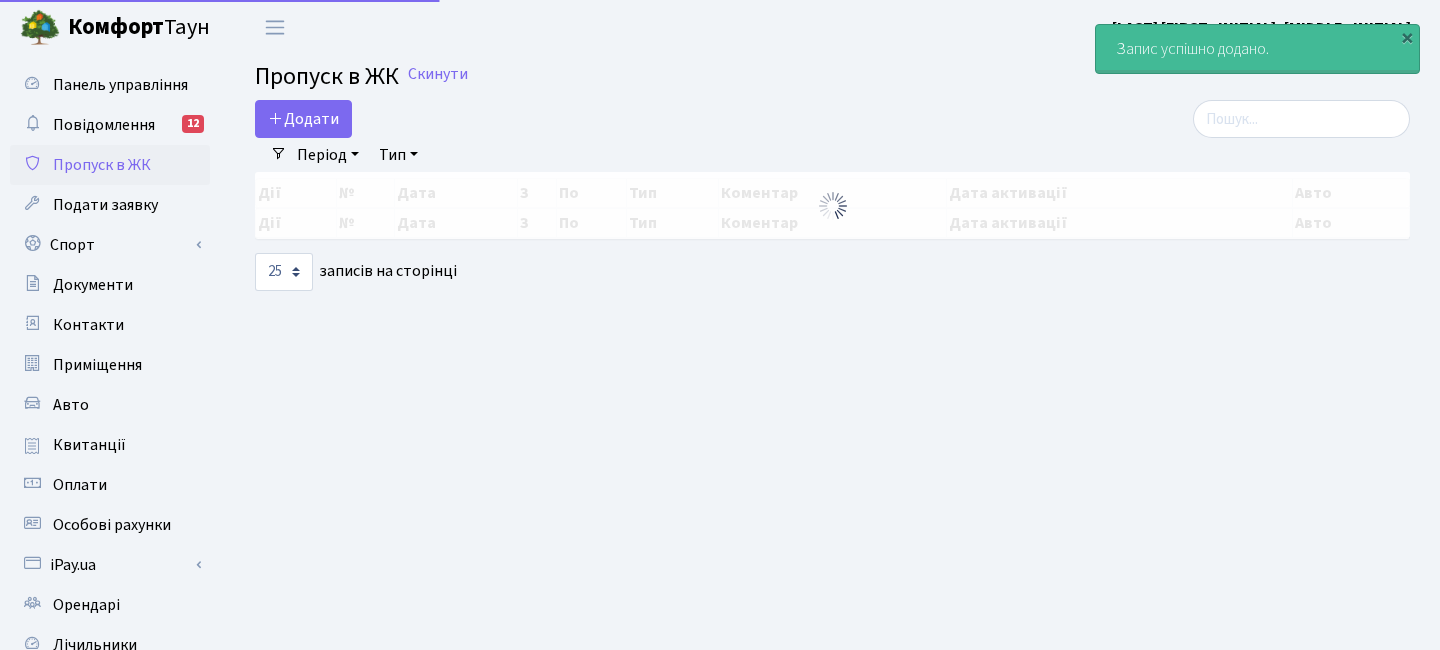 select on "25" 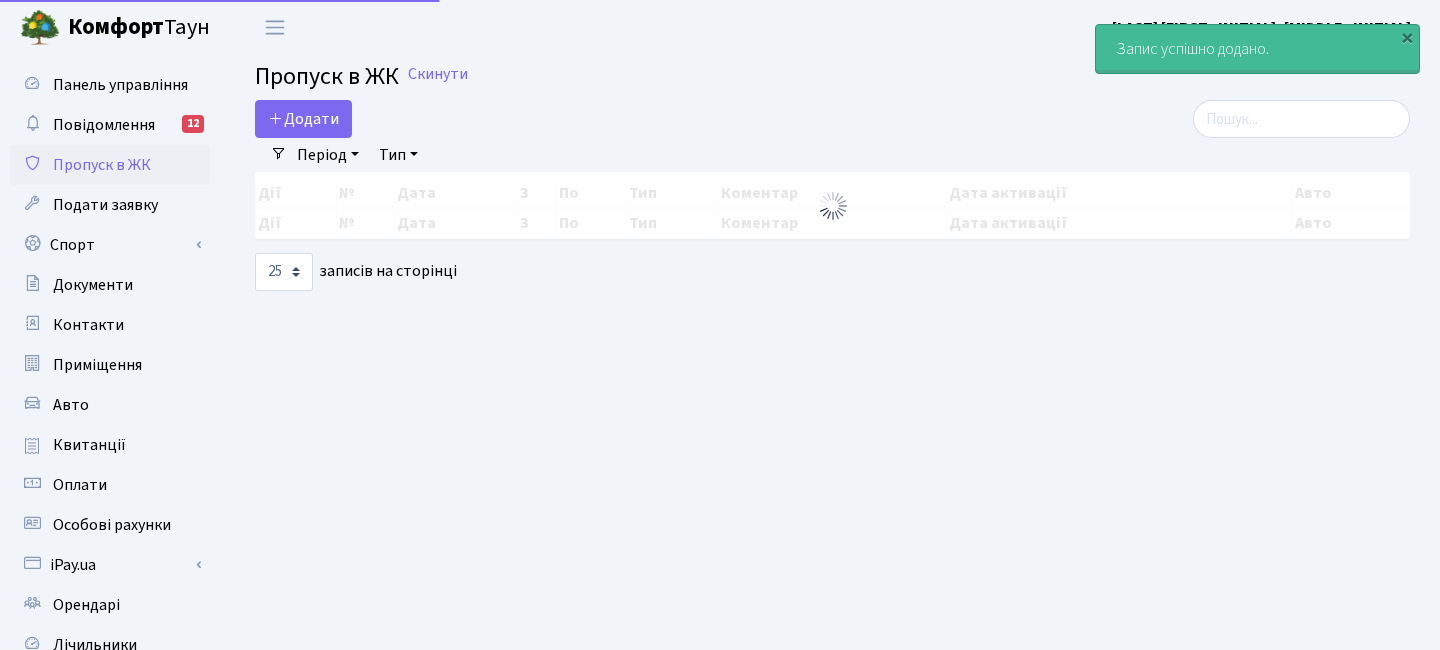 scroll, scrollTop: 0, scrollLeft: 0, axis: both 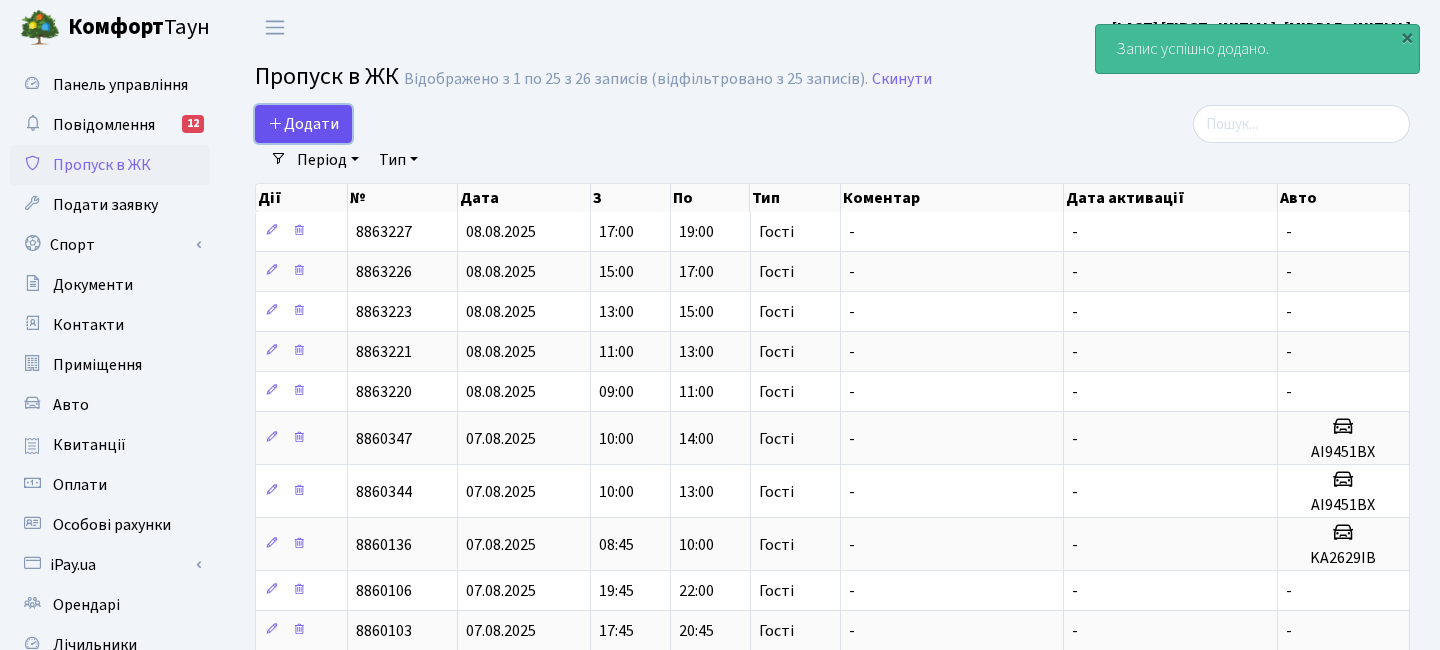 click on "Додати" at bounding box center (303, 124) 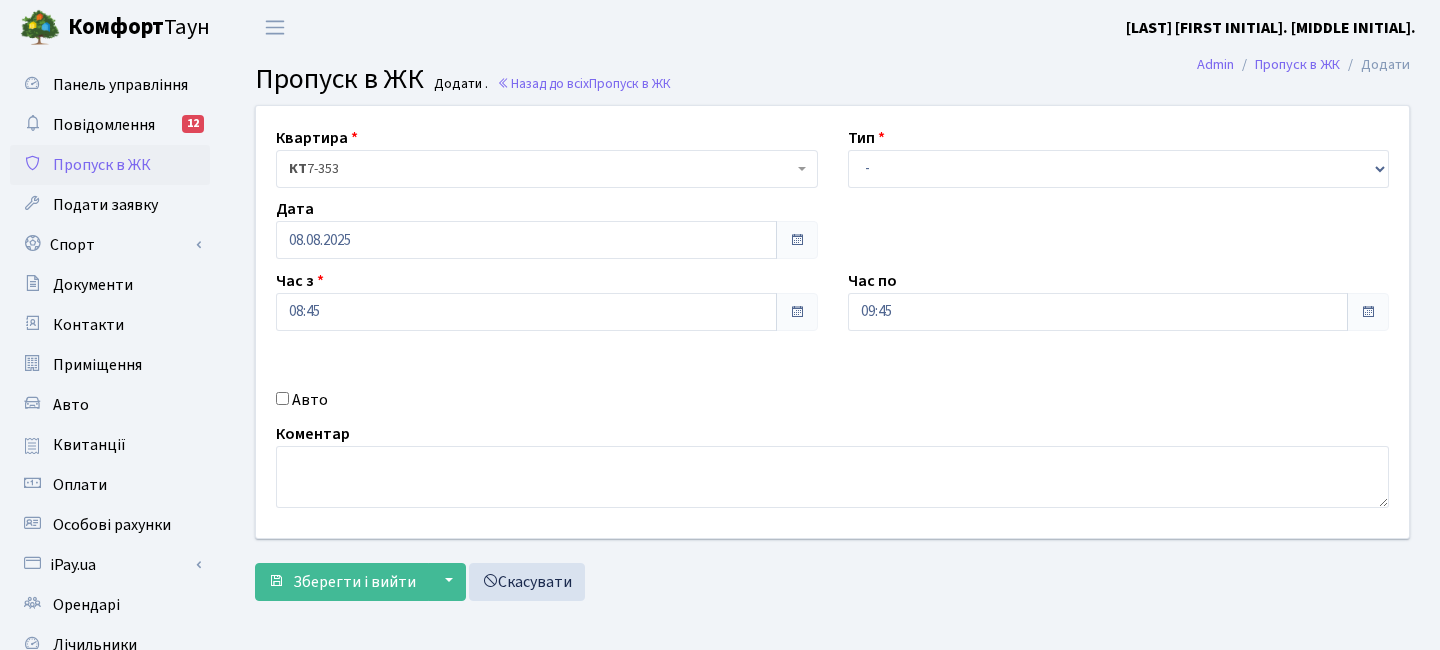 scroll, scrollTop: 0, scrollLeft: 0, axis: both 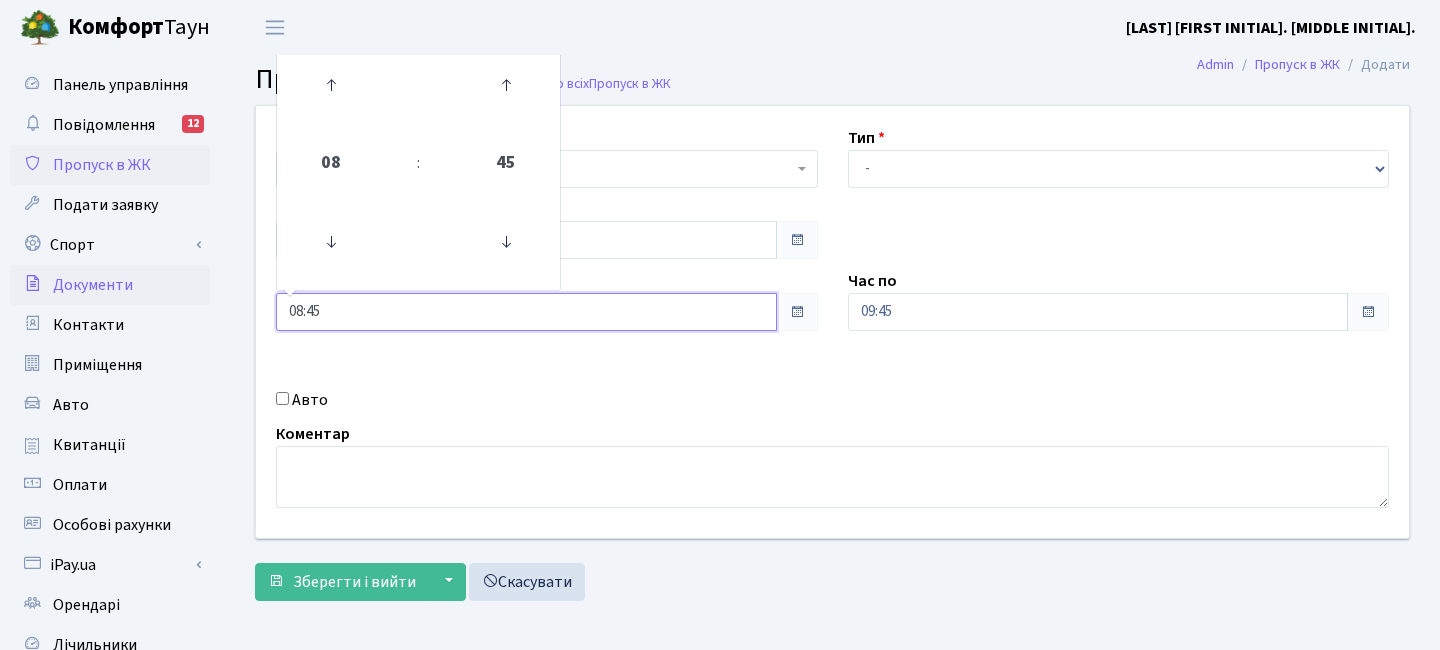 drag, startPoint x: 363, startPoint y: 310, endPoint x: 153, endPoint y: 294, distance: 210.60864 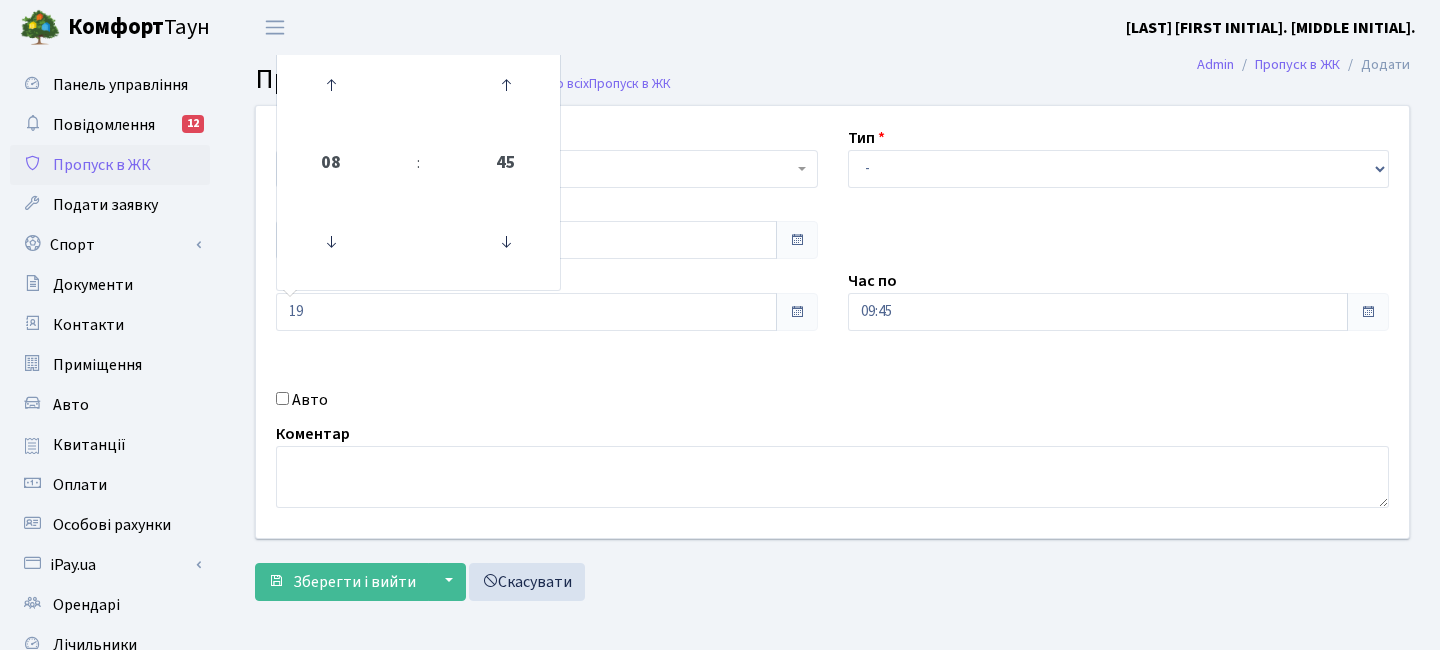 type on "19:00" 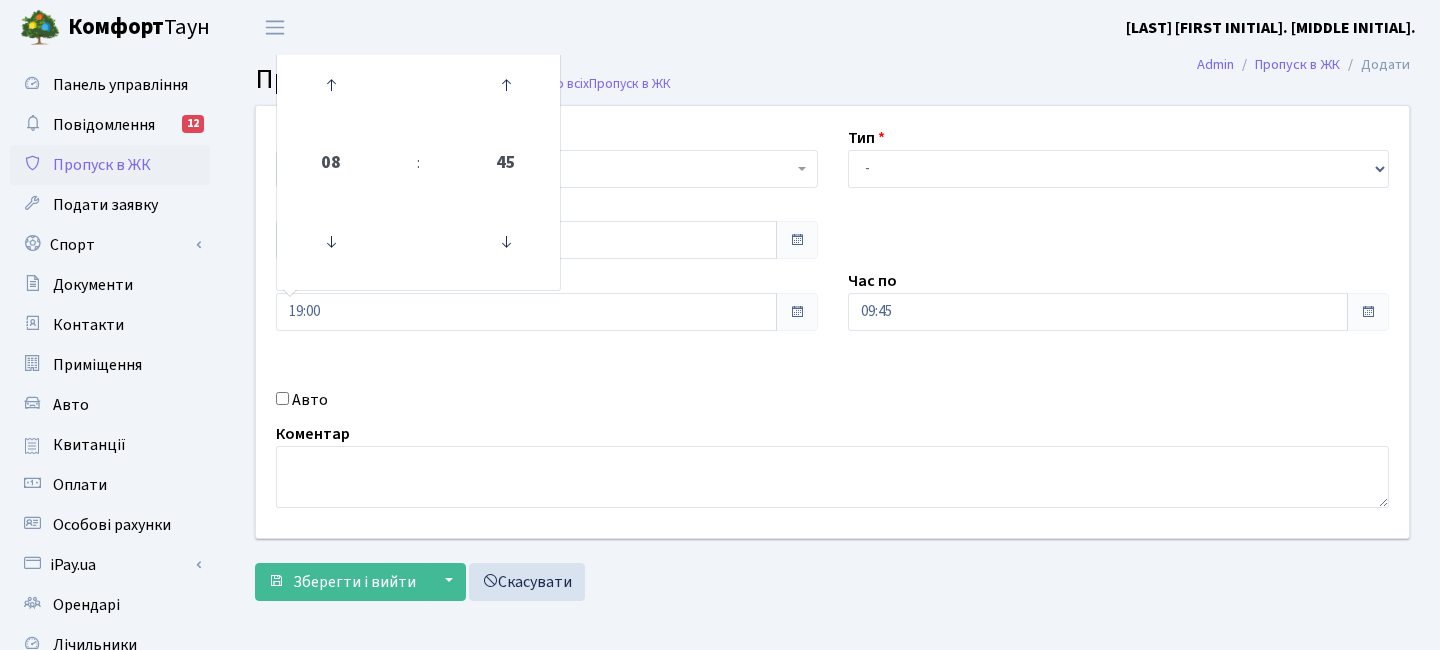 click on "Квартира
<b>КТ</b>&nbsp;&nbsp;&nbsp;&nbsp;[NUMBER]
<b>КТ</b>&nbsp;&nbsp;&nbsp;&nbsp;[NUMBER]
<b>КТ4</b>&nbsp;&nbsp;&nbsp;[NUMBER]
<b>КТ4</b>&nbsp;&nbsp;&nbsp;[NUMBER]
КТ     [NUMBER]
Тип
-
Доставка
Таксі
Гості
Сервіс
Дата
[DATE]
[NUMBER]" at bounding box center (832, 322) 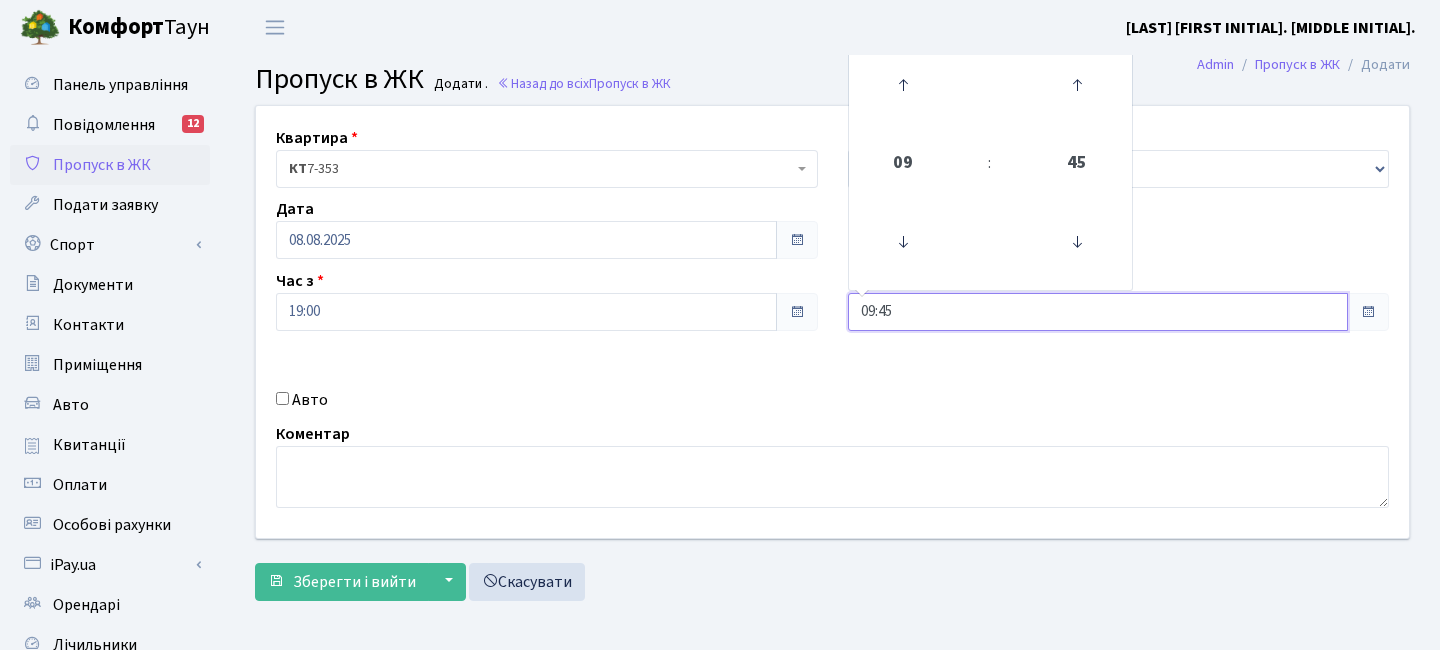 drag, startPoint x: 932, startPoint y: 305, endPoint x: 760, endPoint y: 294, distance: 172.35138 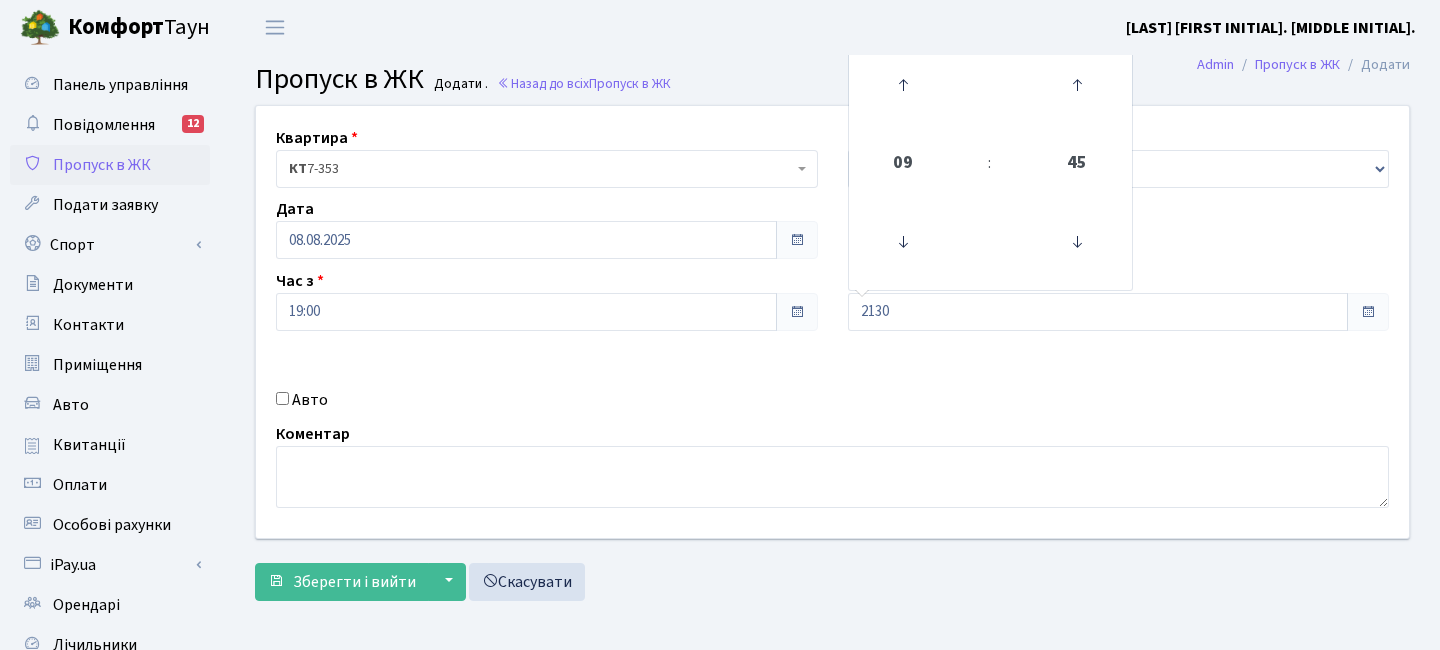 type on "21:30" 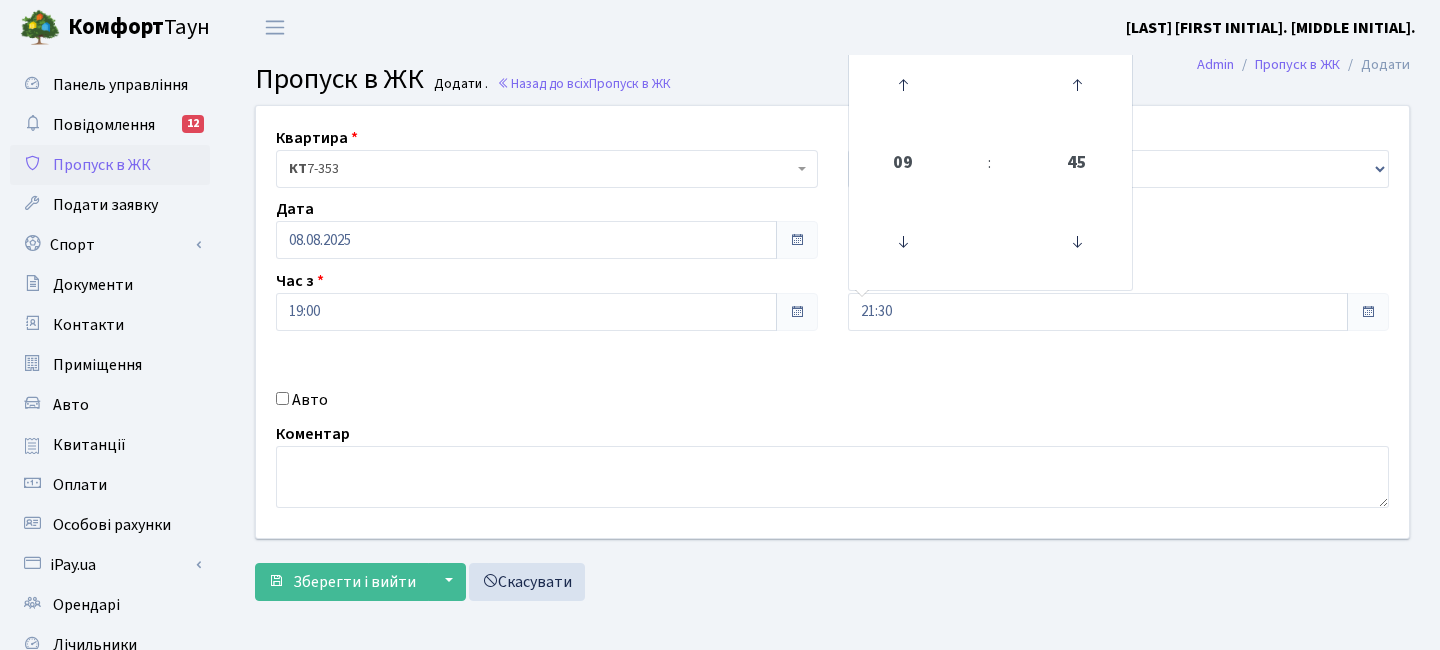 click on "Квартира
<b>КТ</b>&nbsp;&nbsp;&nbsp;&nbsp;7-353
<b>КТ</b>&nbsp;&nbsp;&nbsp;&nbsp;16-211
<b>КТ4</b>&nbsp;&nbsp;&nbsp;91
<b>КТ4</b>&nbsp;&nbsp;&nbsp;2-1
КТ     7-353
Тип
-
Доставка
Таксі
Гості
Сервіс
Дата
08.08.2025
09" at bounding box center (832, 322) 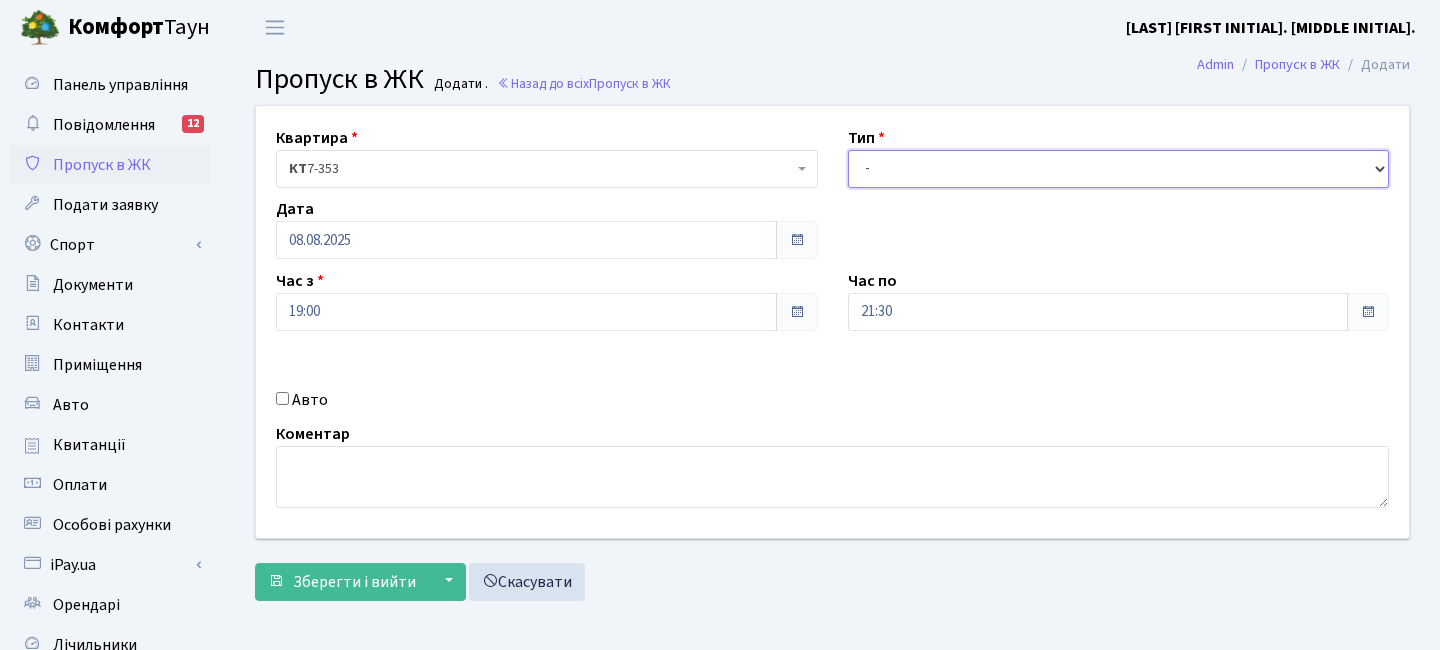 click on "-
Доставка
Таксі
Гості
Сервіс" at bounding box center (1119, 169) 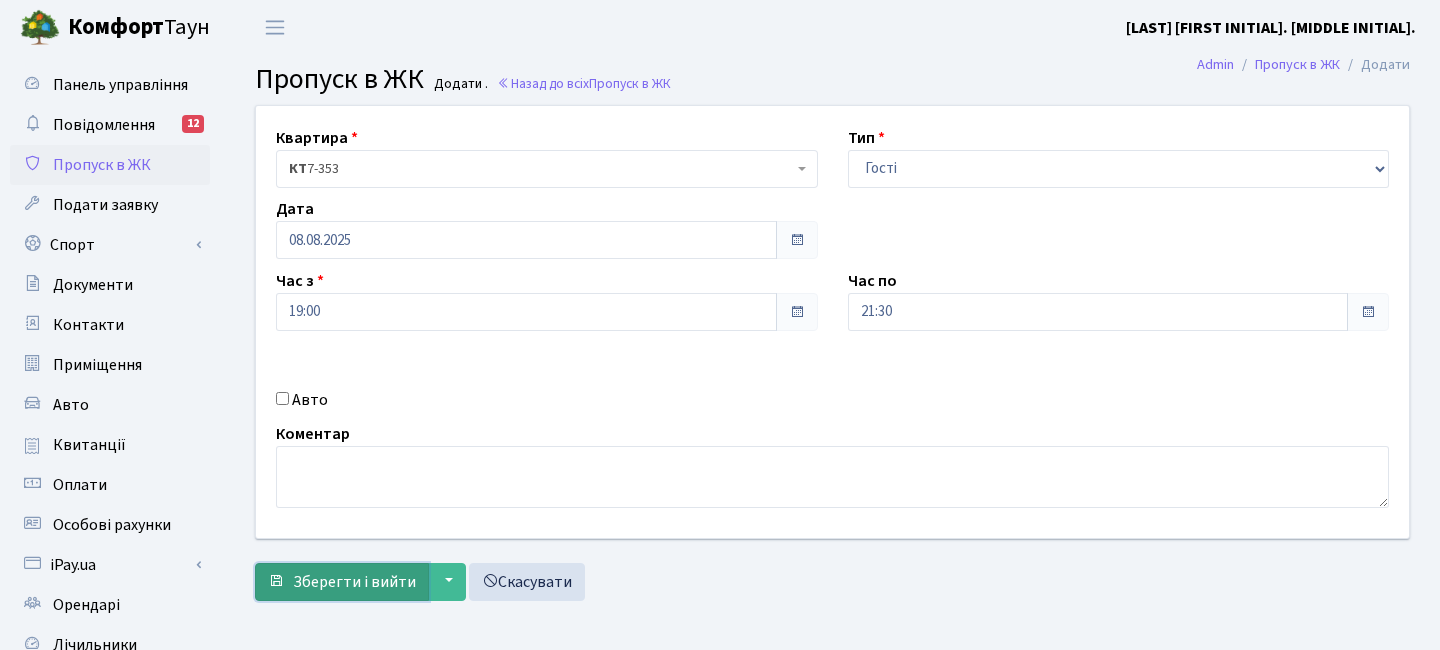click on "Зберегти і вийти" at bounding box center [342, 582] 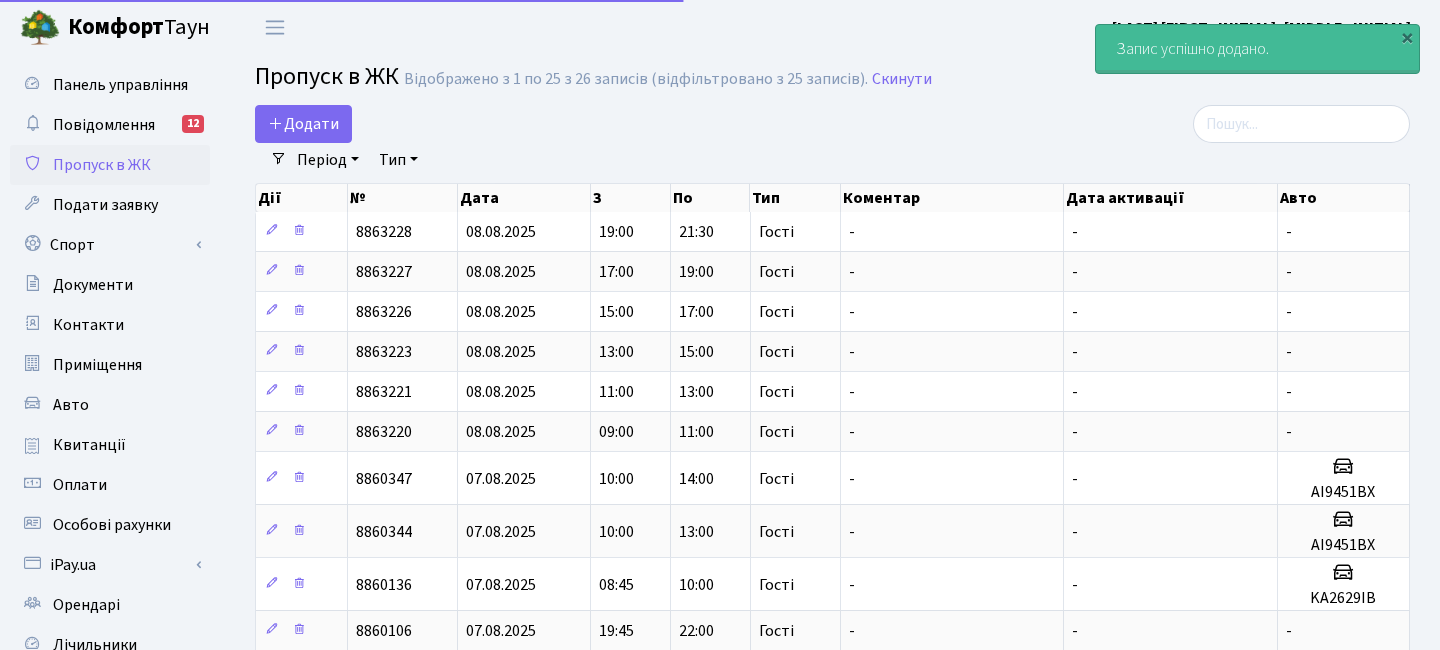 select on "25" 